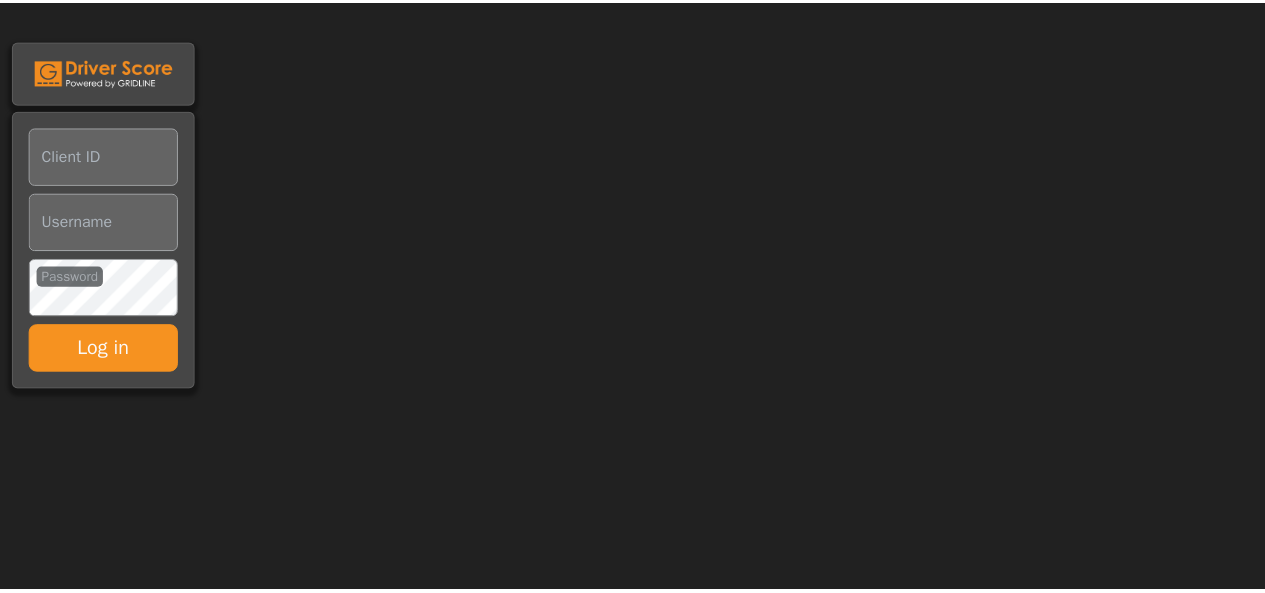 scroll, scrollTop: 0, scrollLeft: 0, axis: both 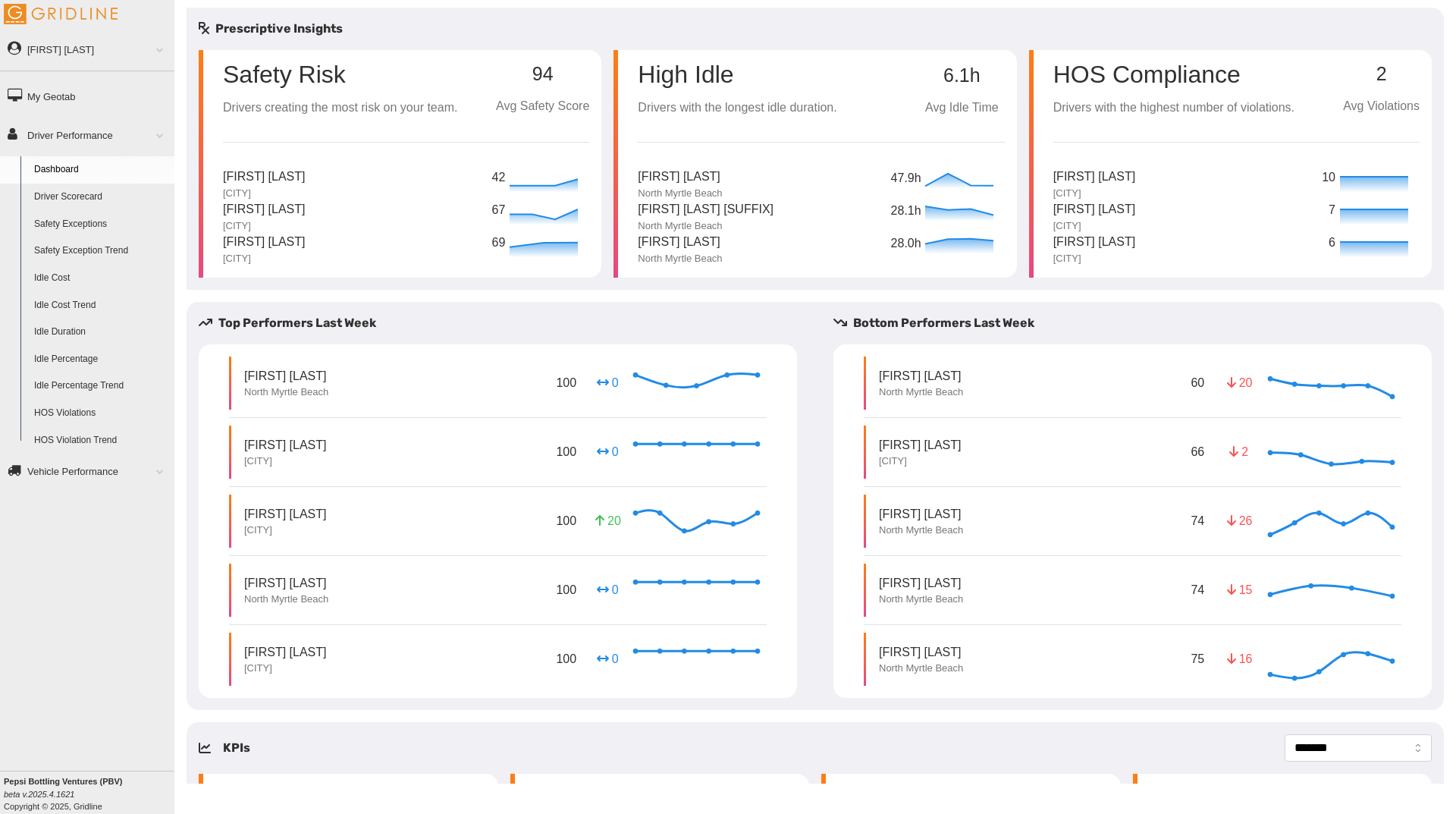 click on "Driver Scorecard" at bounding box center (101, 197) 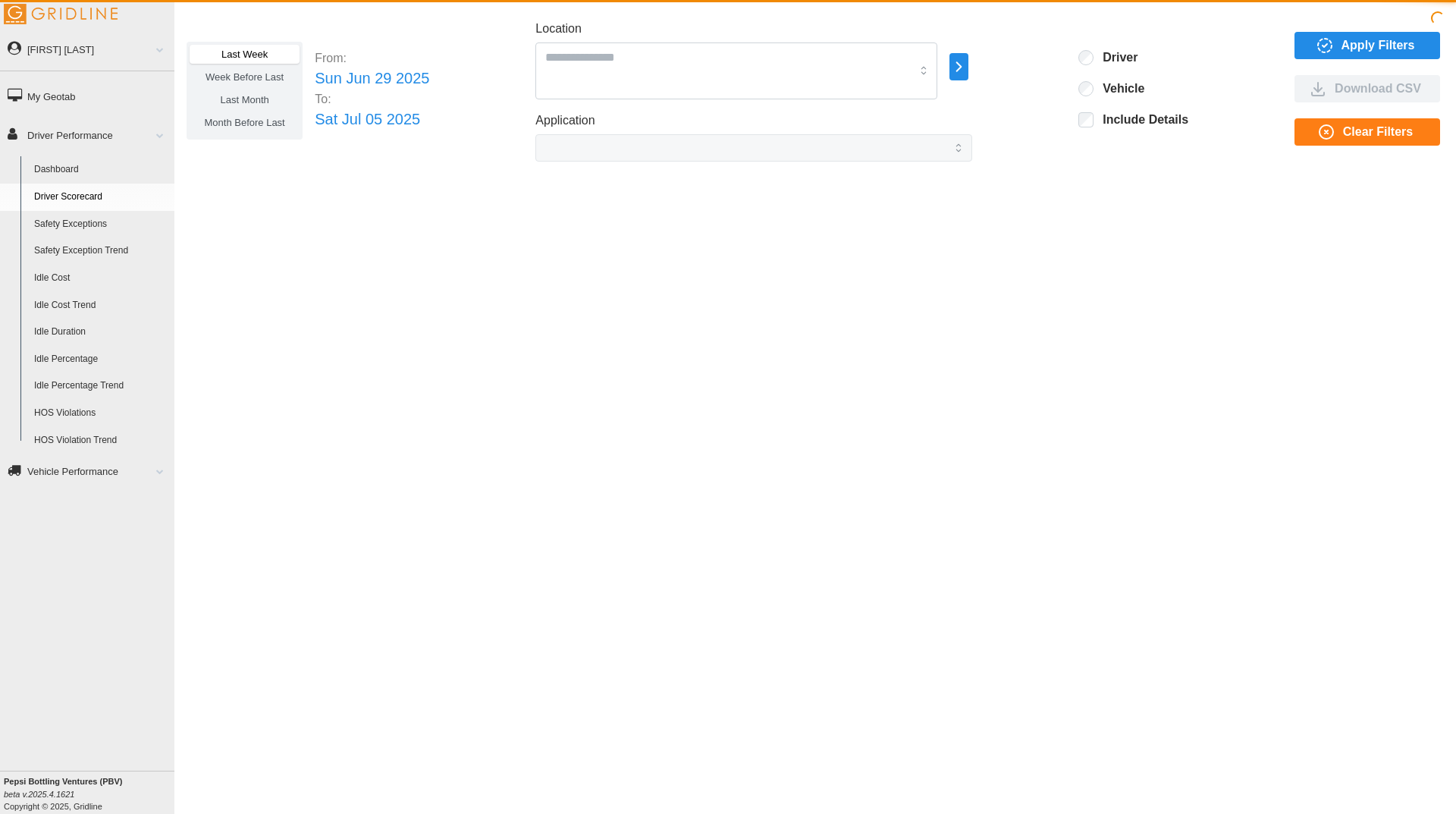 scroll, scrollTop: 0, scrollLeft: 0, axis: both 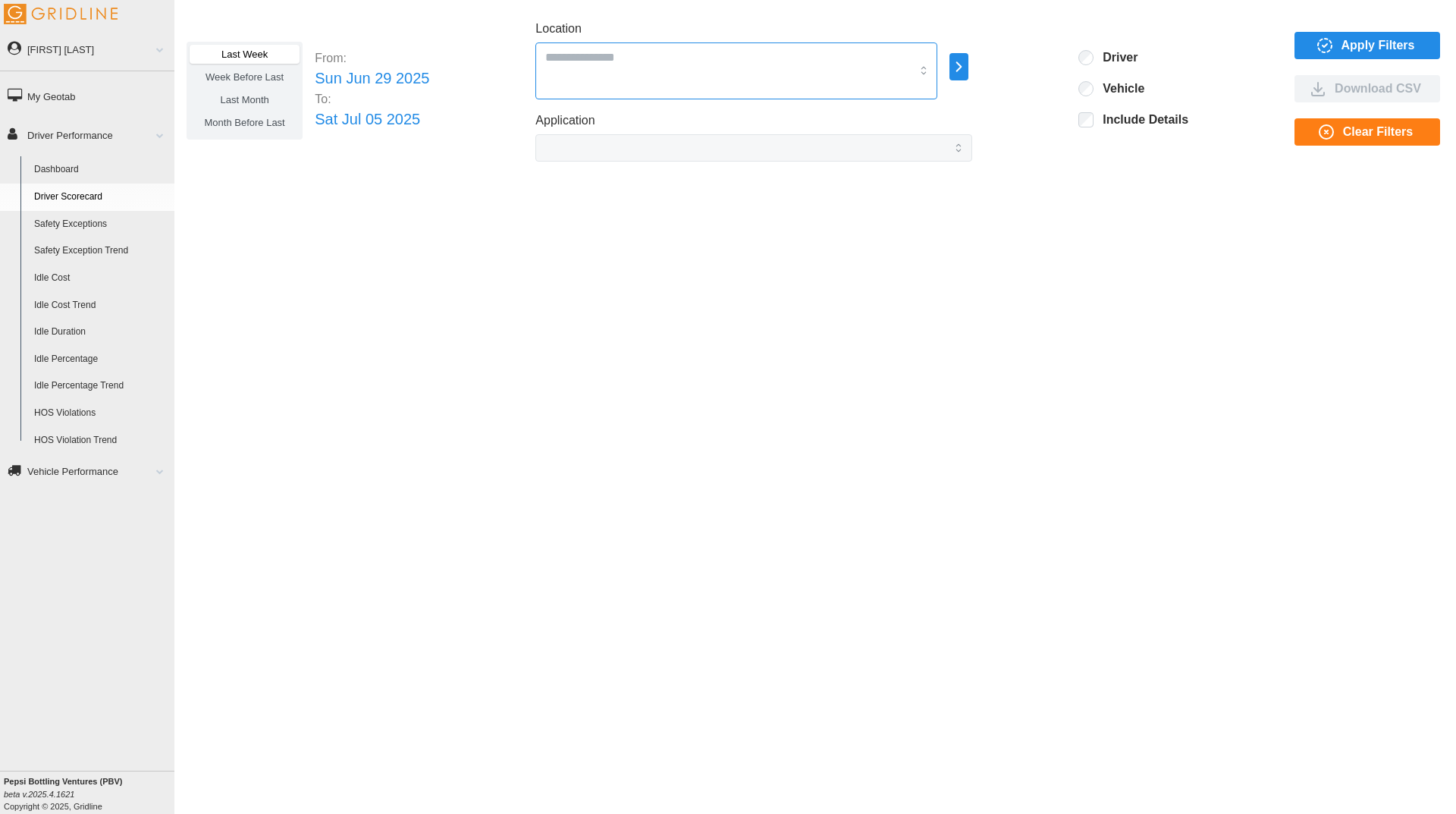 click at bounding box center [736, 71] 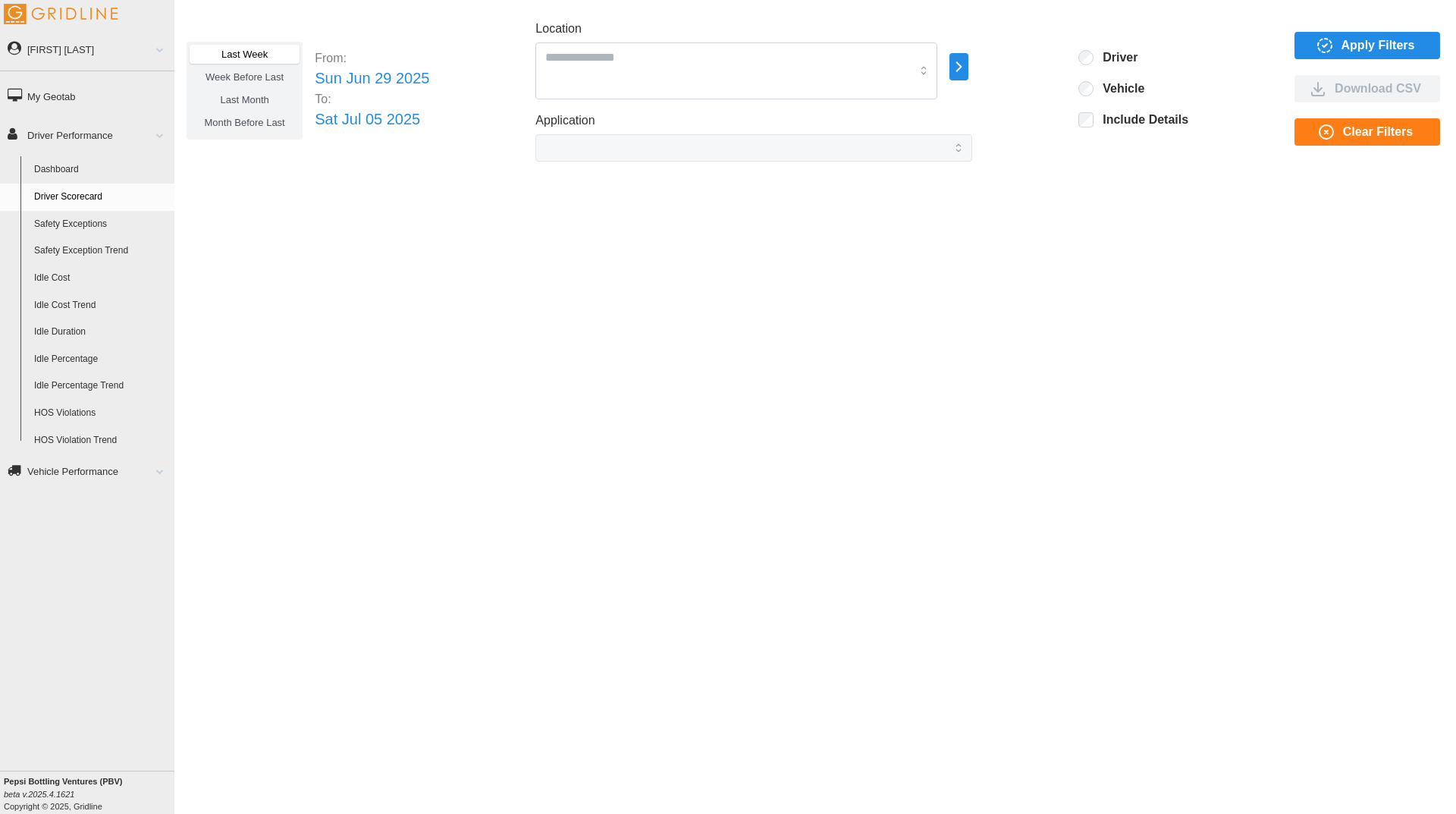 click at bounding box center (959, 67) 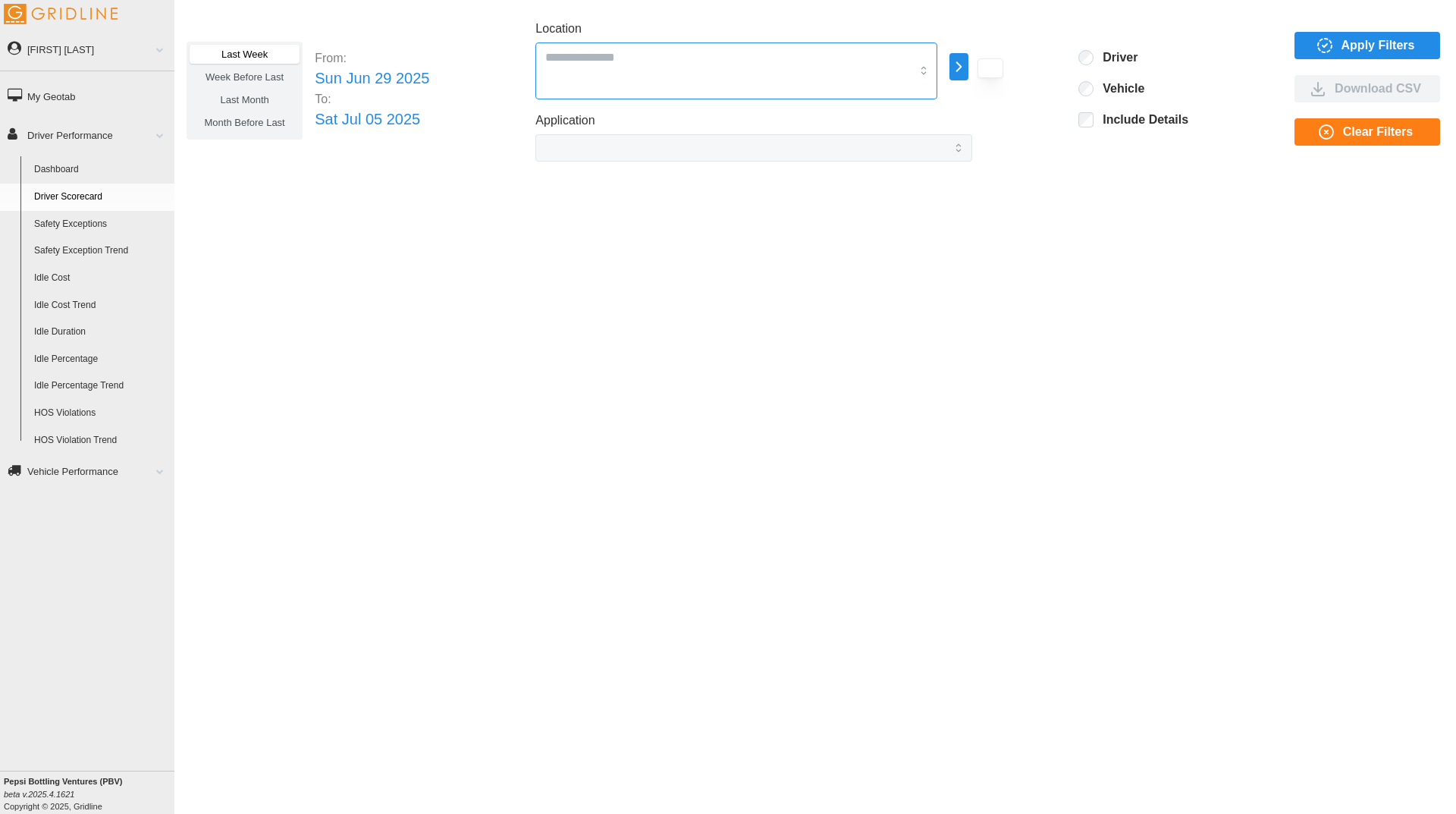click at bounding box center (736, 71) 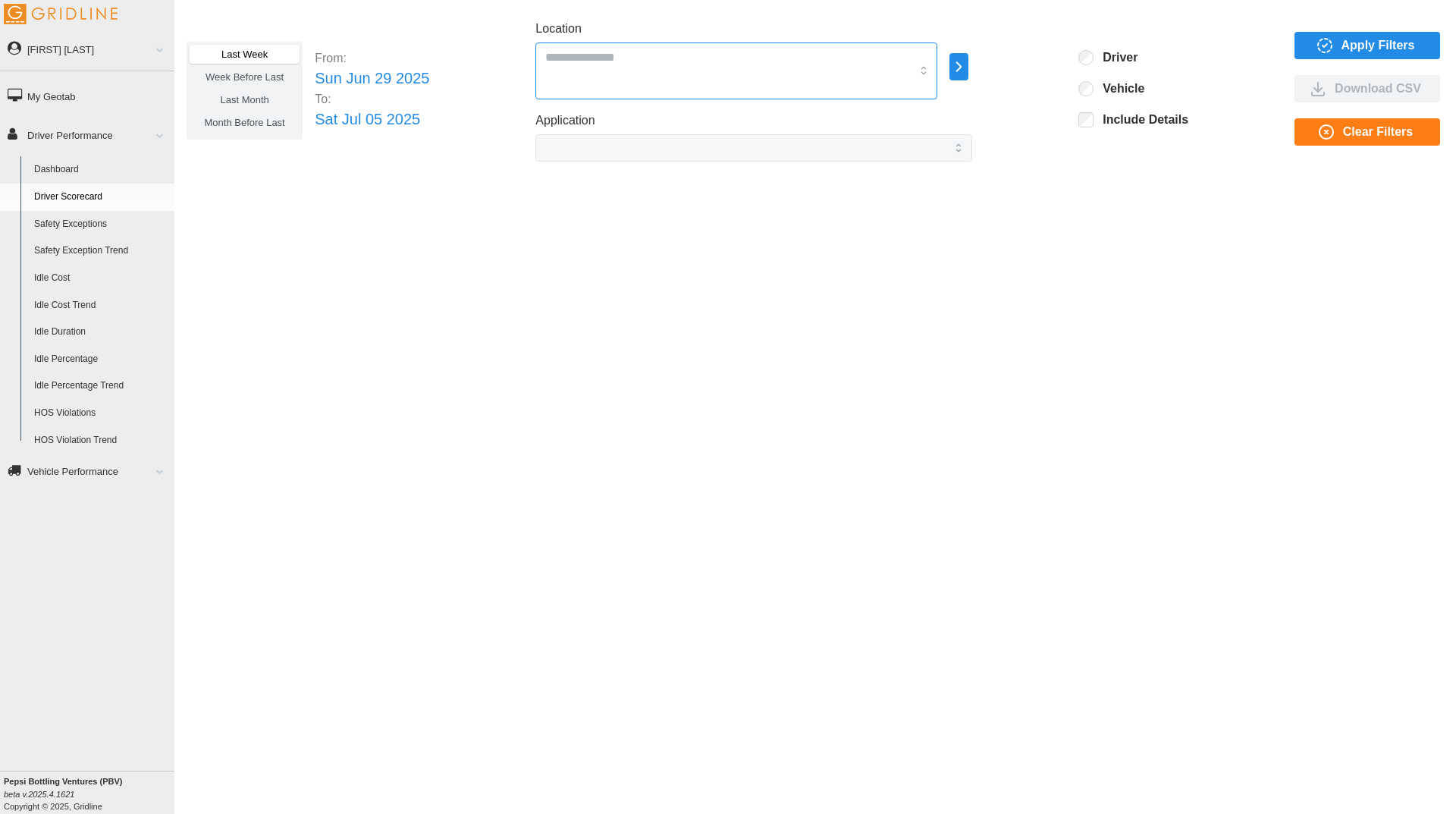 click at bounding box center (736, 71) 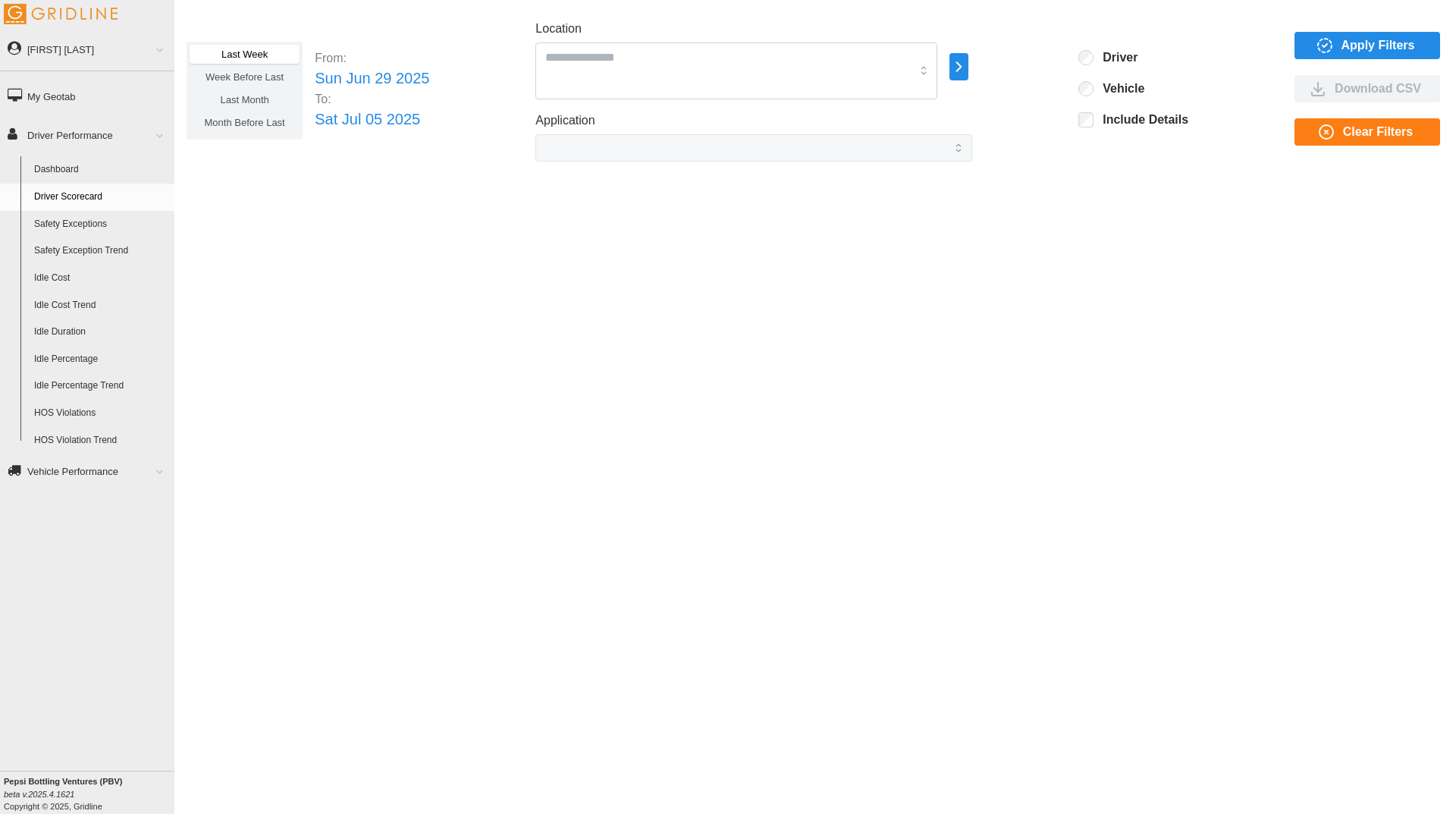 click on "Week Before Last" at bounding box center [244, 77] 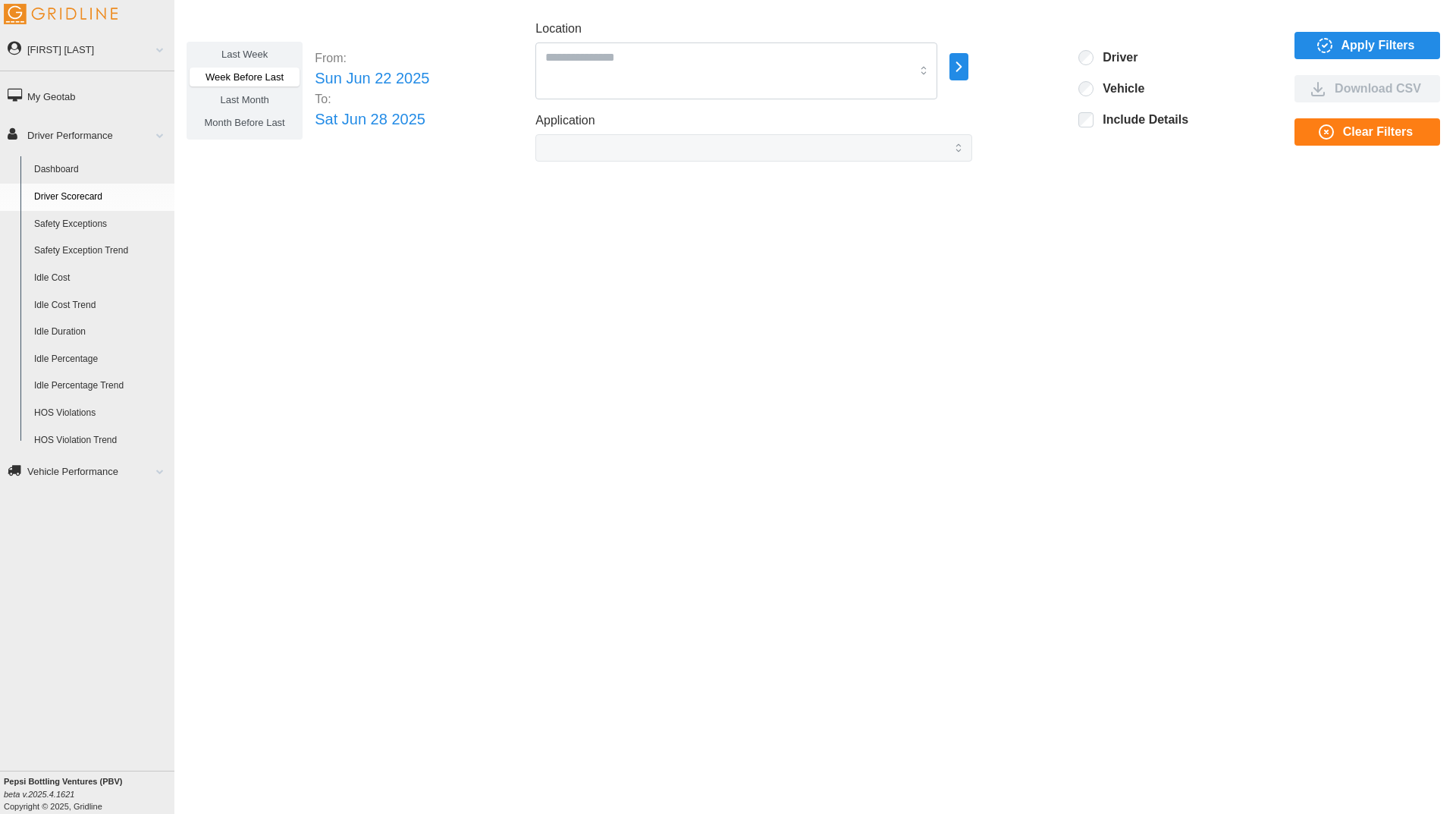 click on "Last Month" at bounding box center (244, 99) 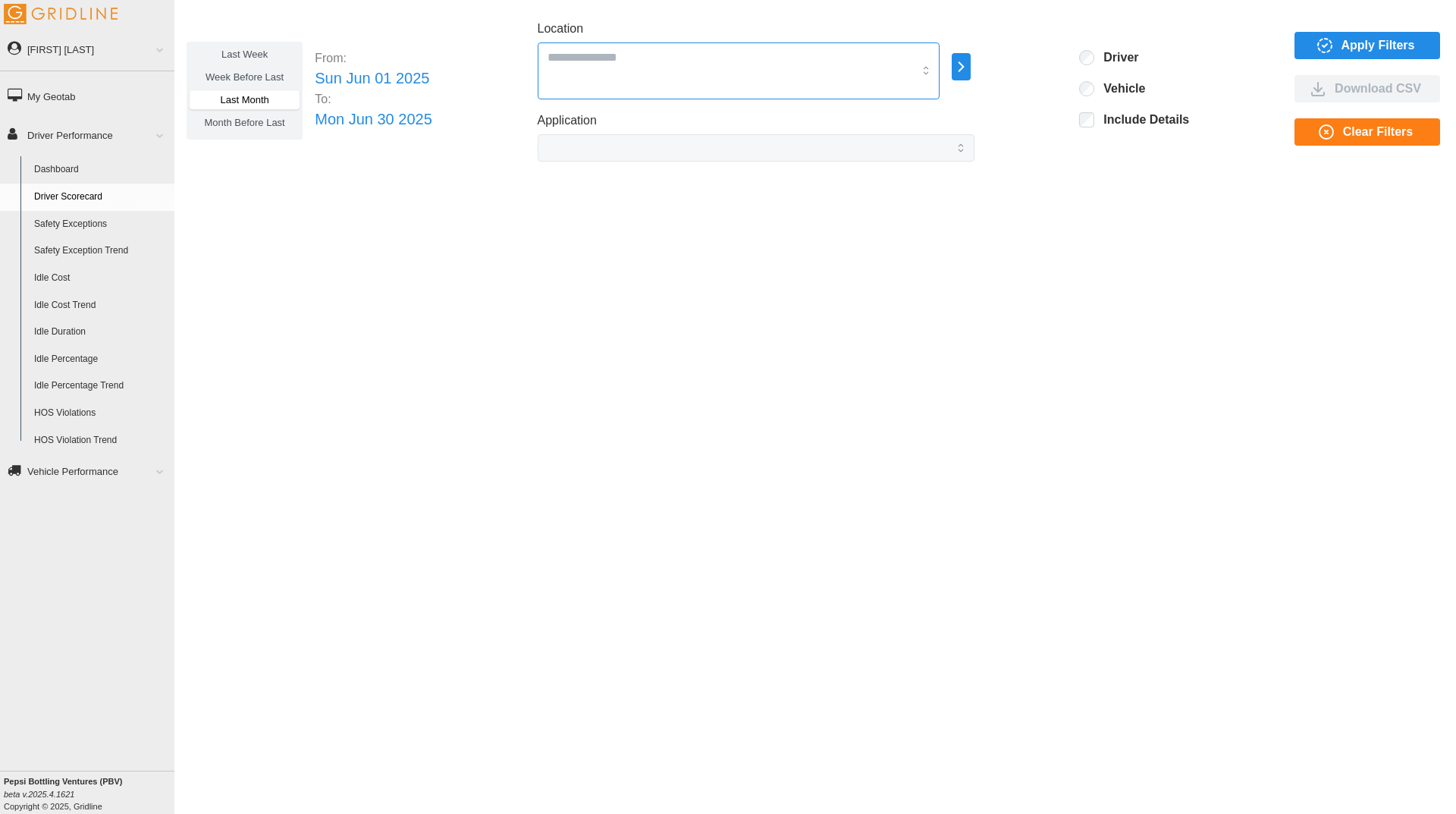 click on "Location" at bounding box center (730, 57) 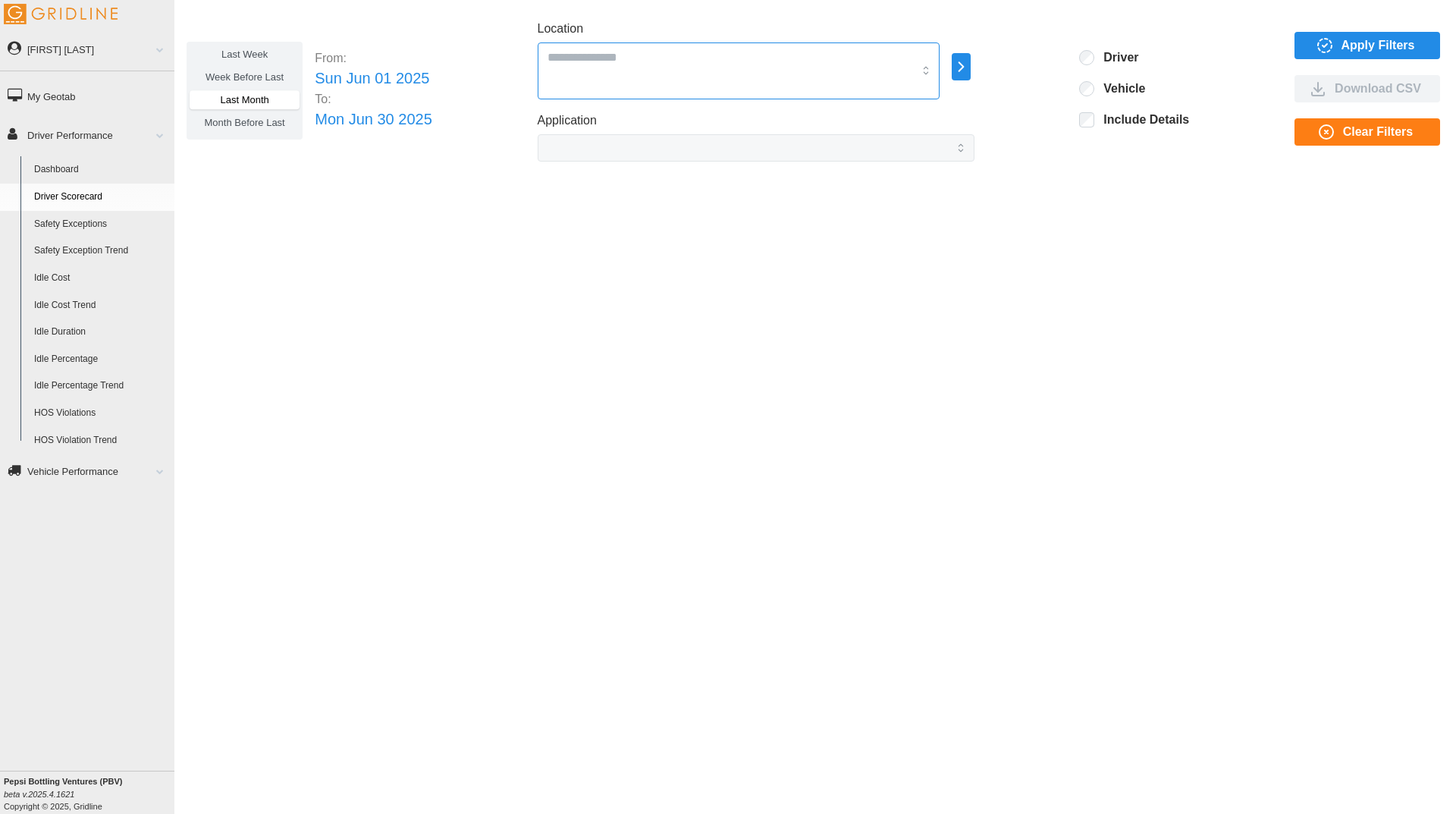 click at bounding box center (739, 71) 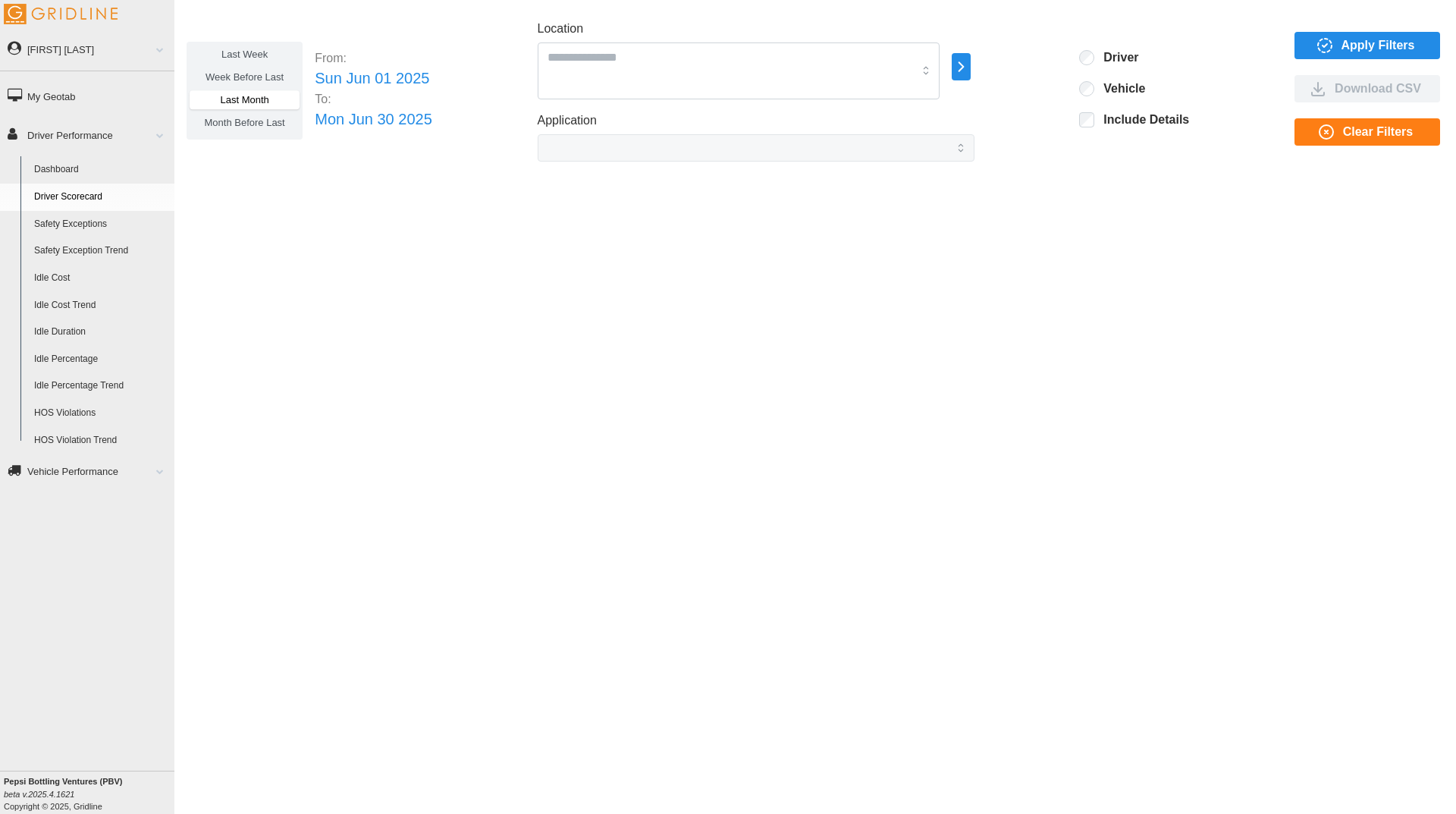 click on "Month Before Last" at bounding box center (245, 122) 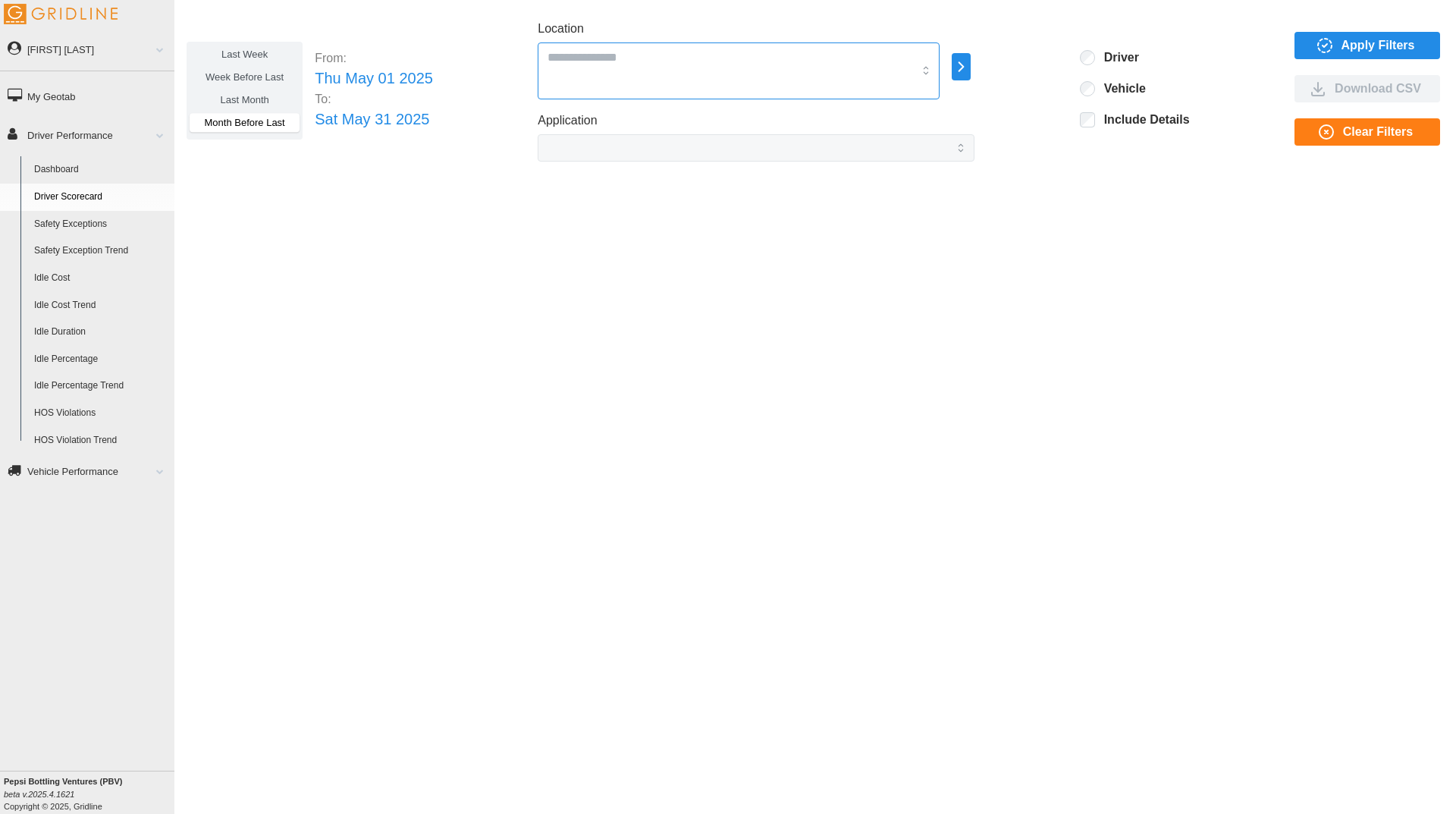 click on "Location" at bounding box center [730, 57] 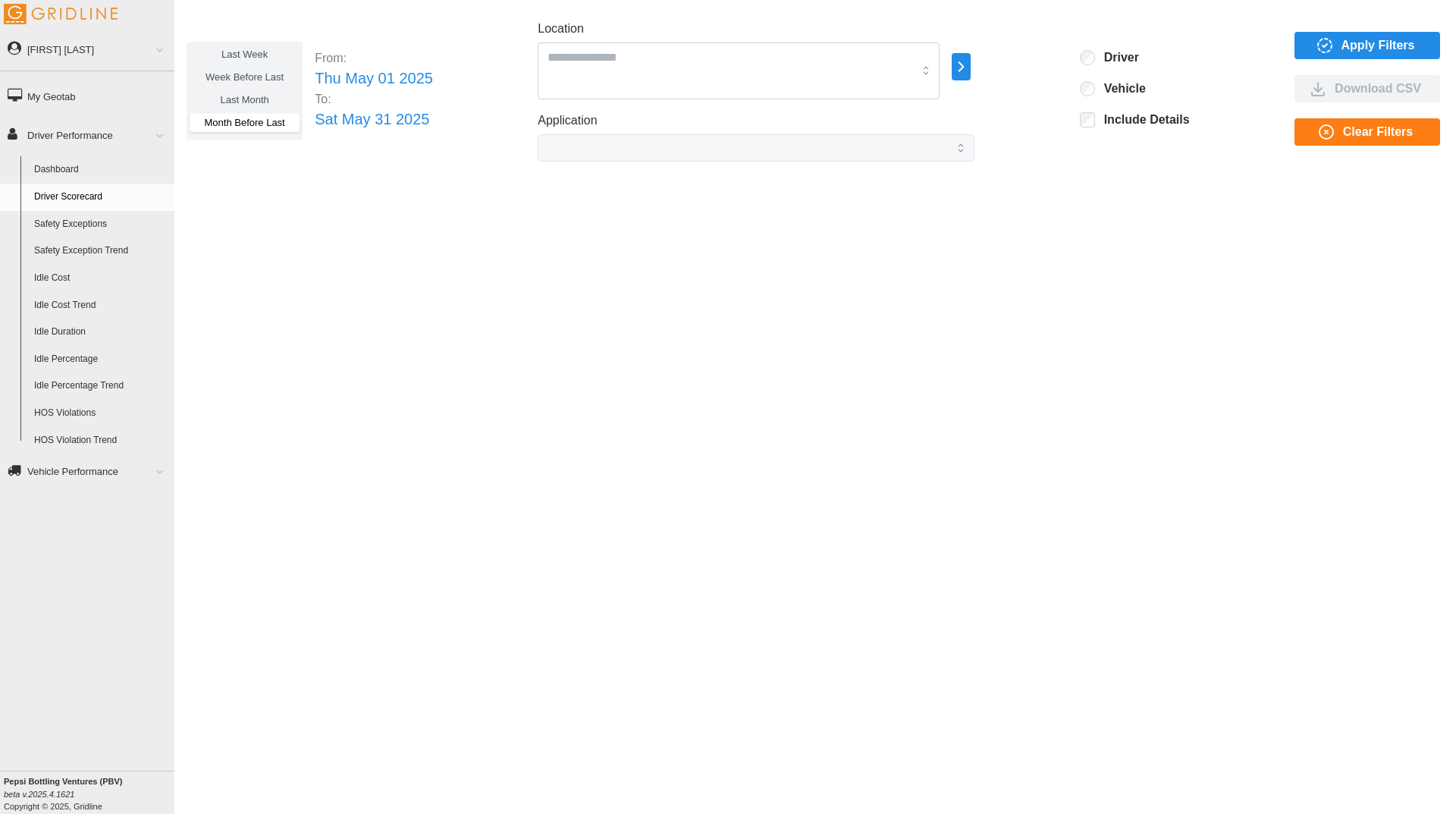 click at bounding box center [962, 67] 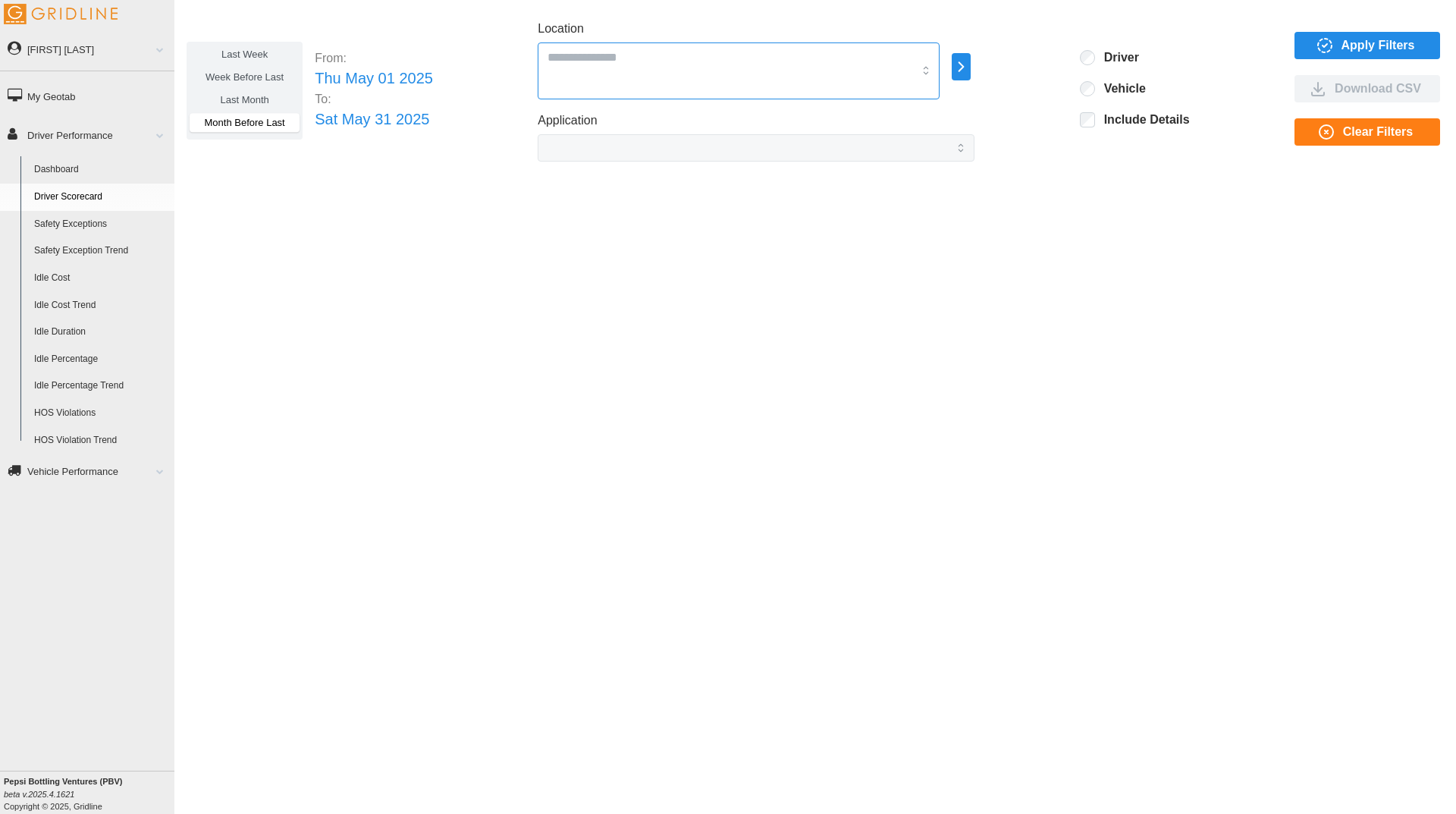 click at bounding box center (739, 71) 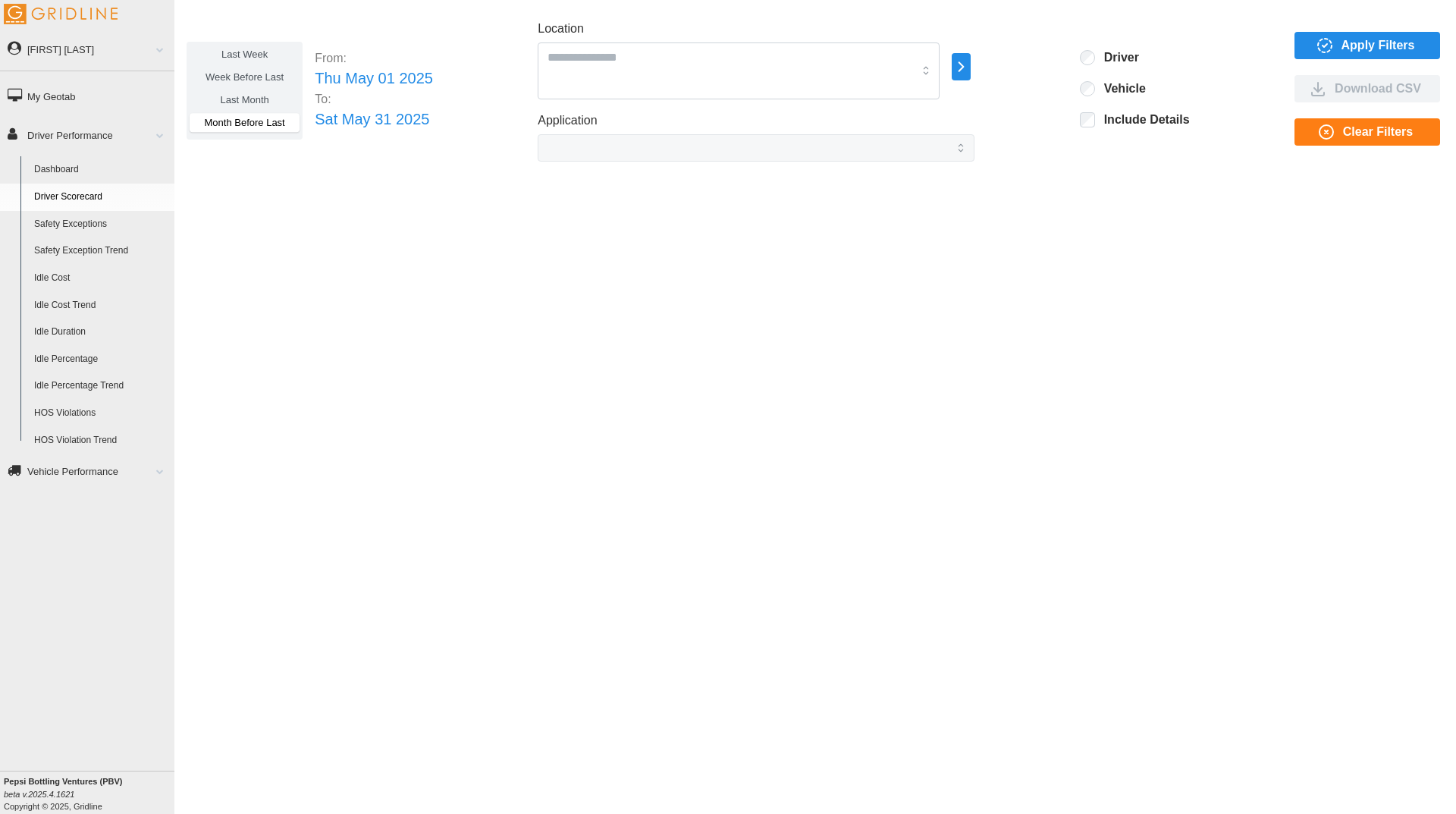 click on "Dashboard" at bounding box center (101, 170) 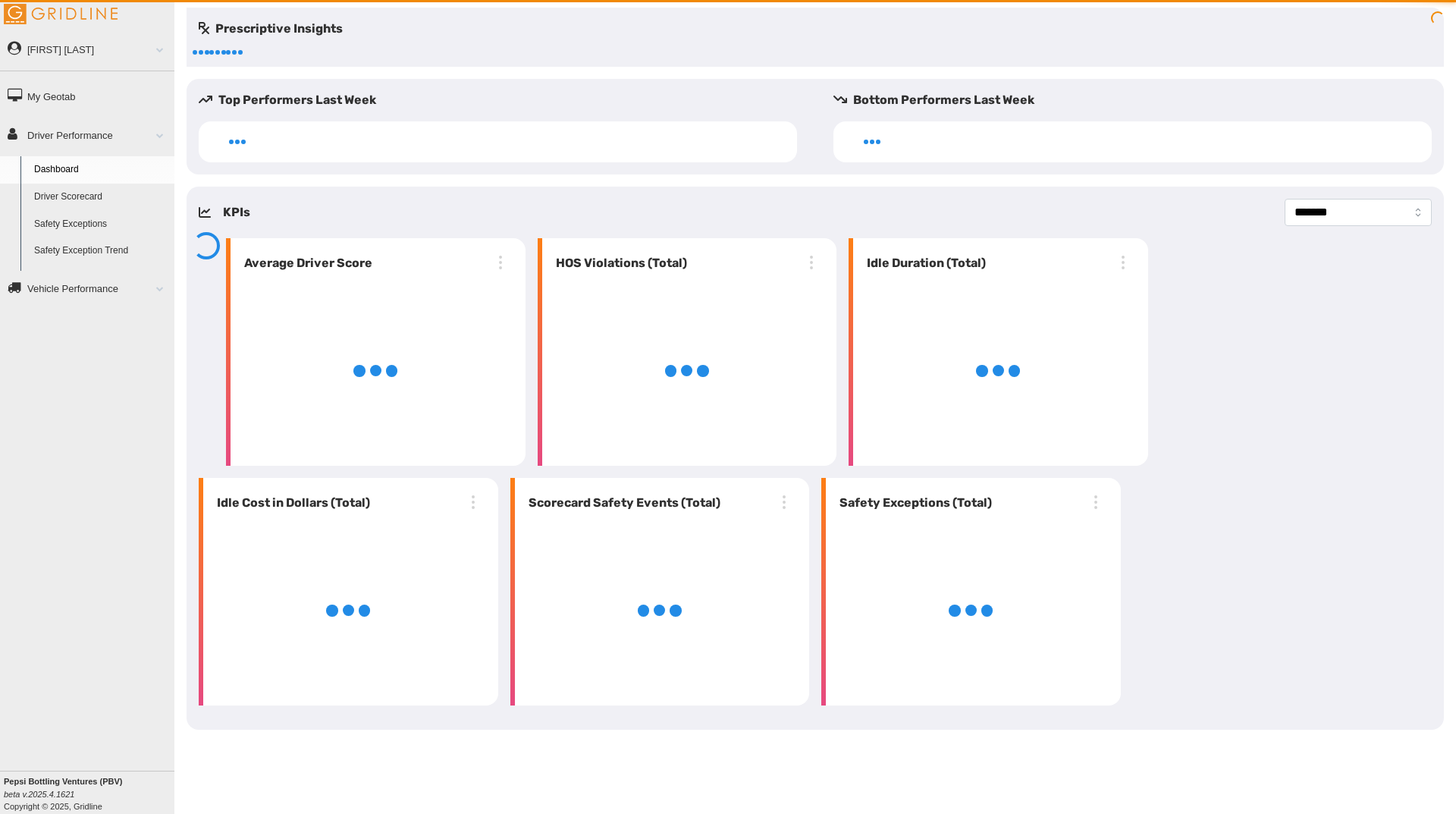 scroll, scrollTop: 0, scrollLeft: 0, axis: both 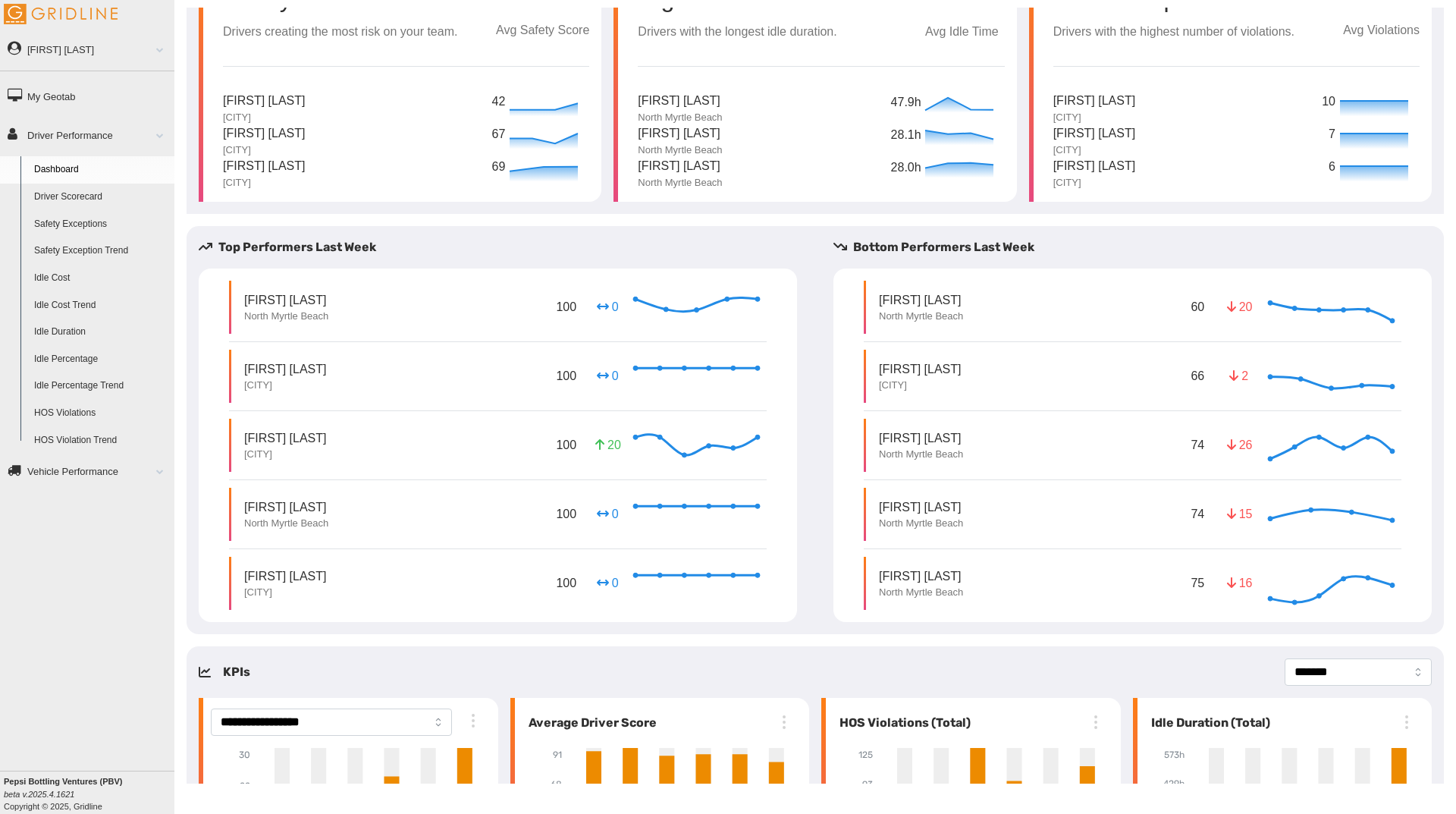 click on "Driver Scorecard" at bounding box center (101, 197) 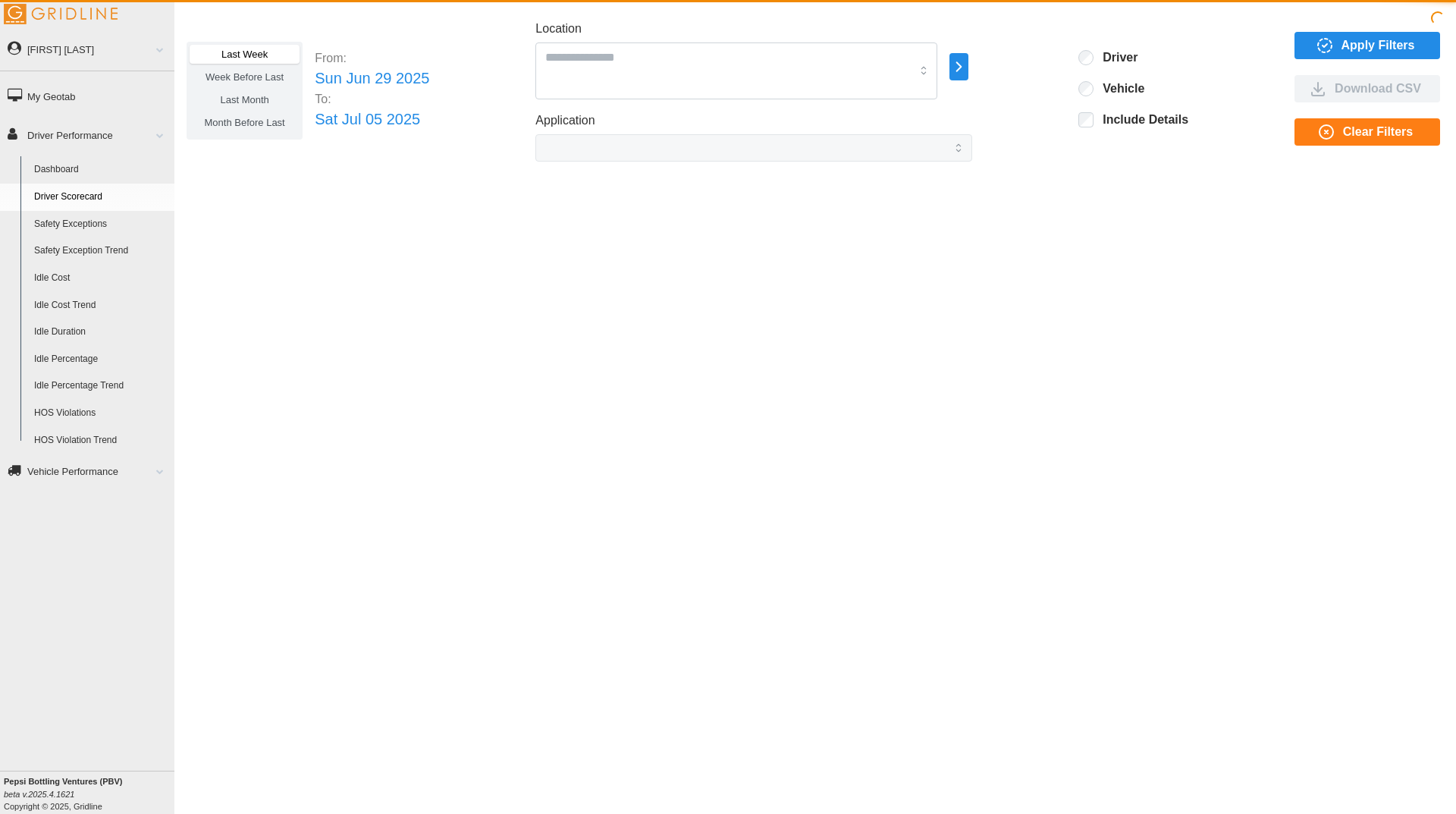 scroll, scrollTop: 0, scrollLeft: 0, axis: both 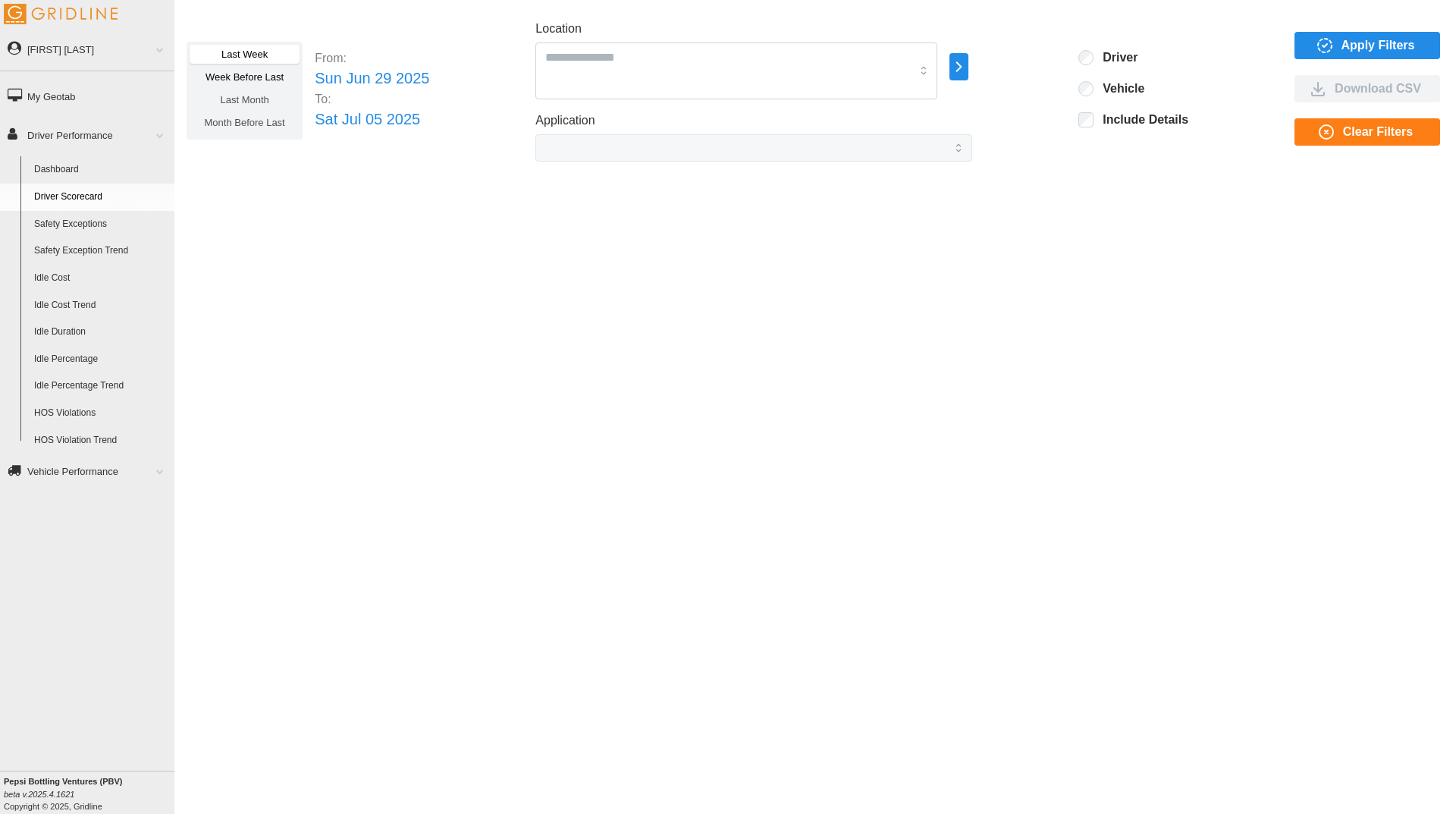 click on "Week Before Last" at bounding box center (244, 77) 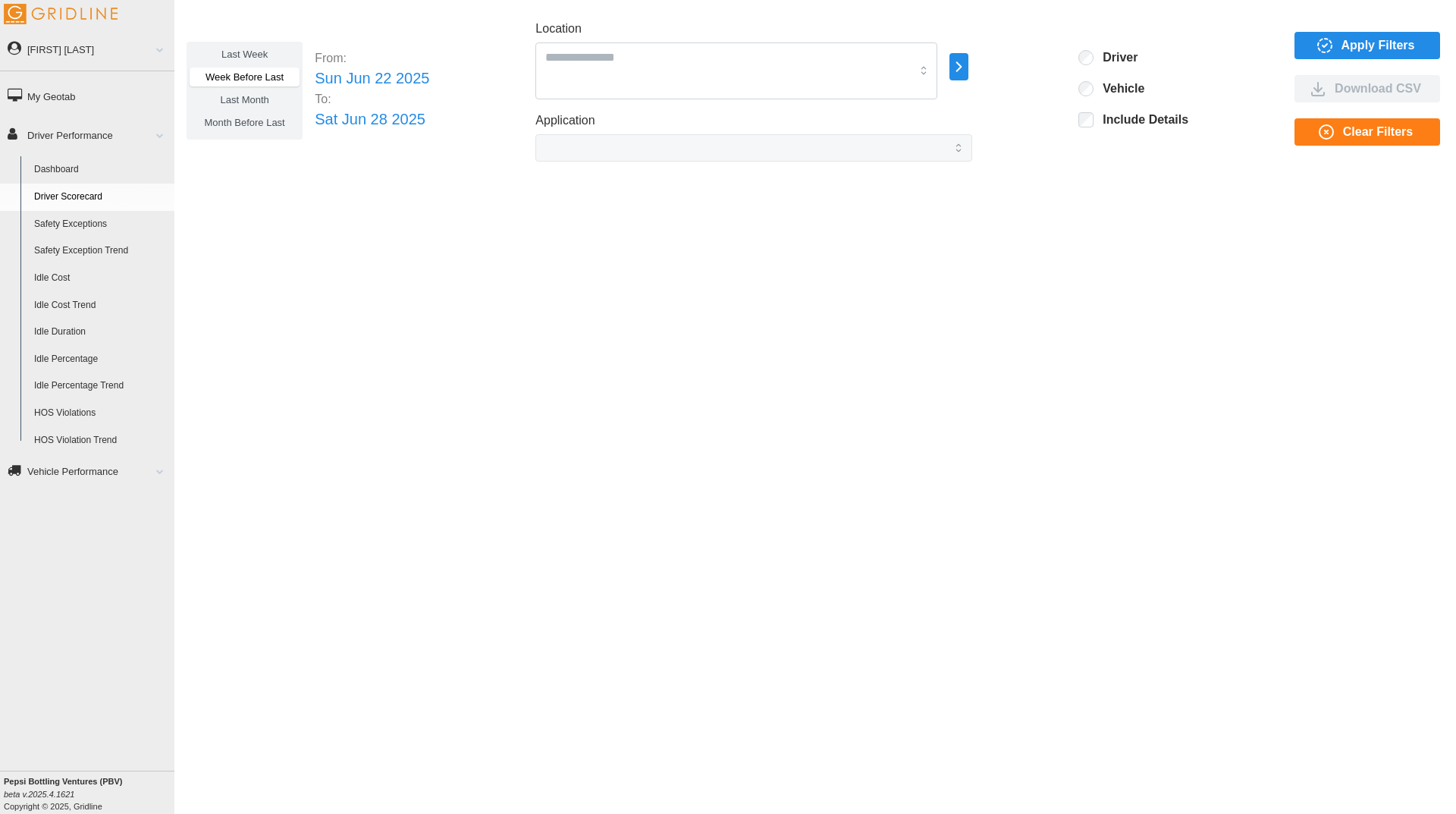 click at bounding box center [959, 67] 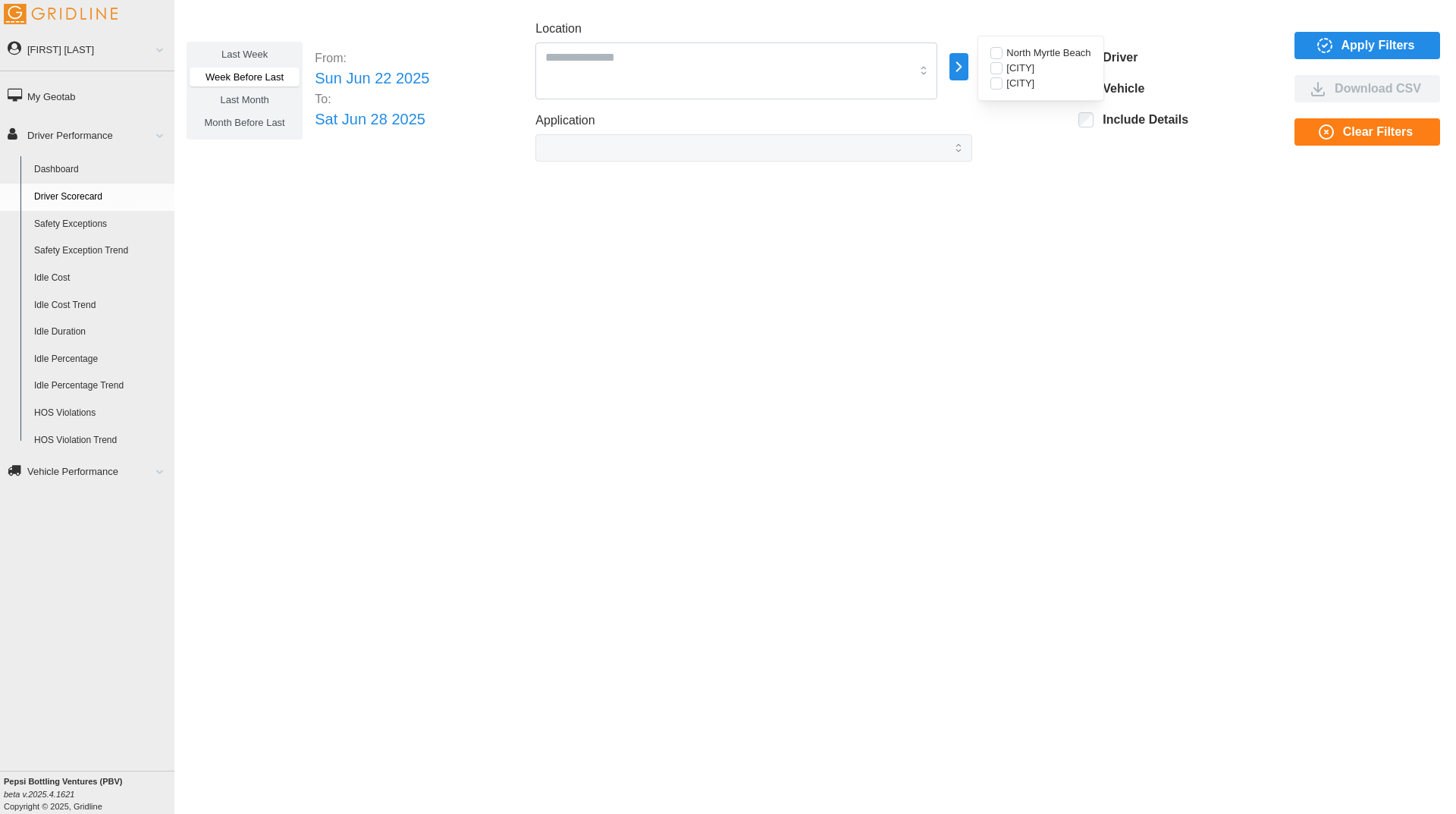 click at bounding box center (996, 53) 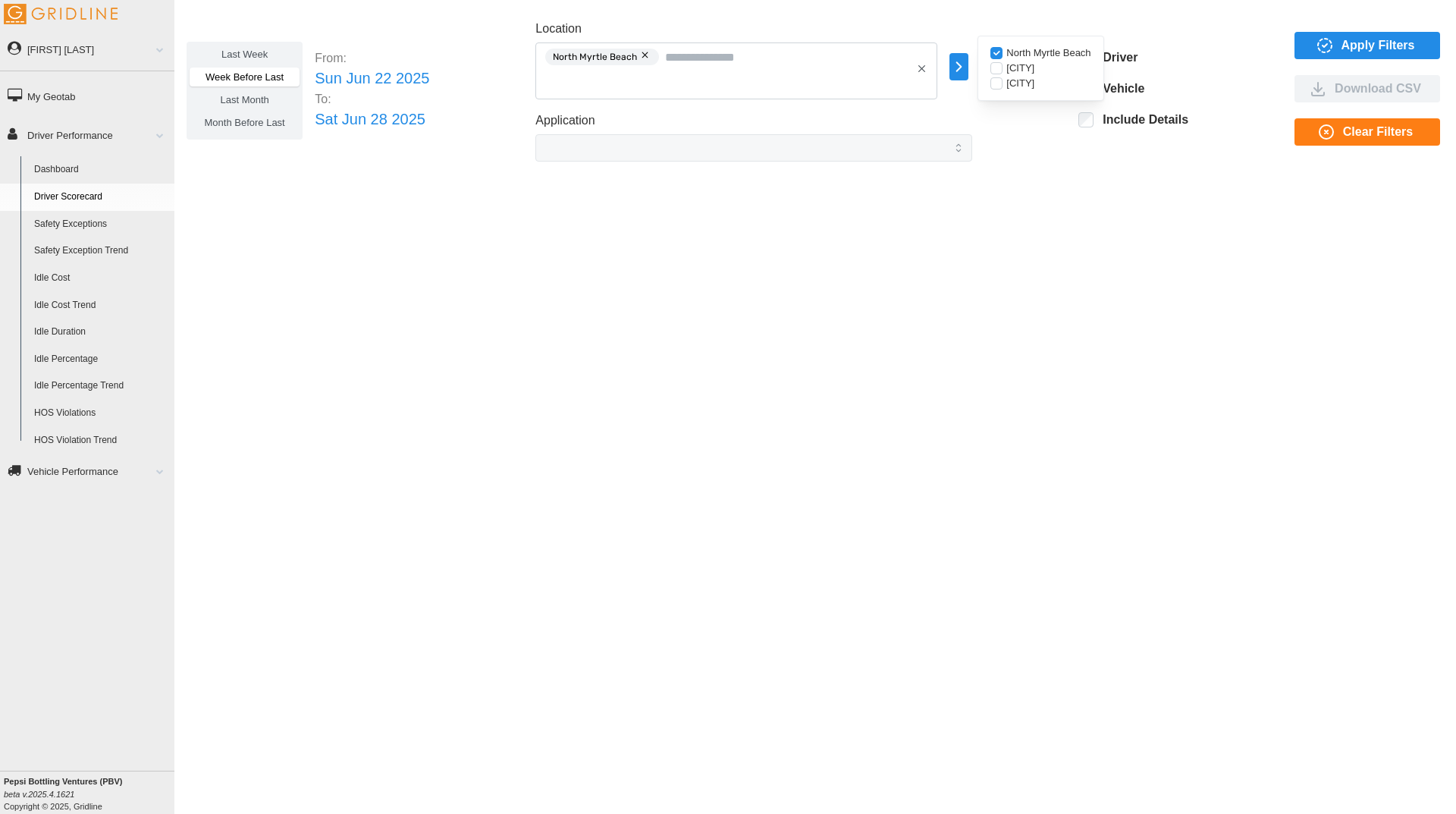 click at bounding box center [996, 53] 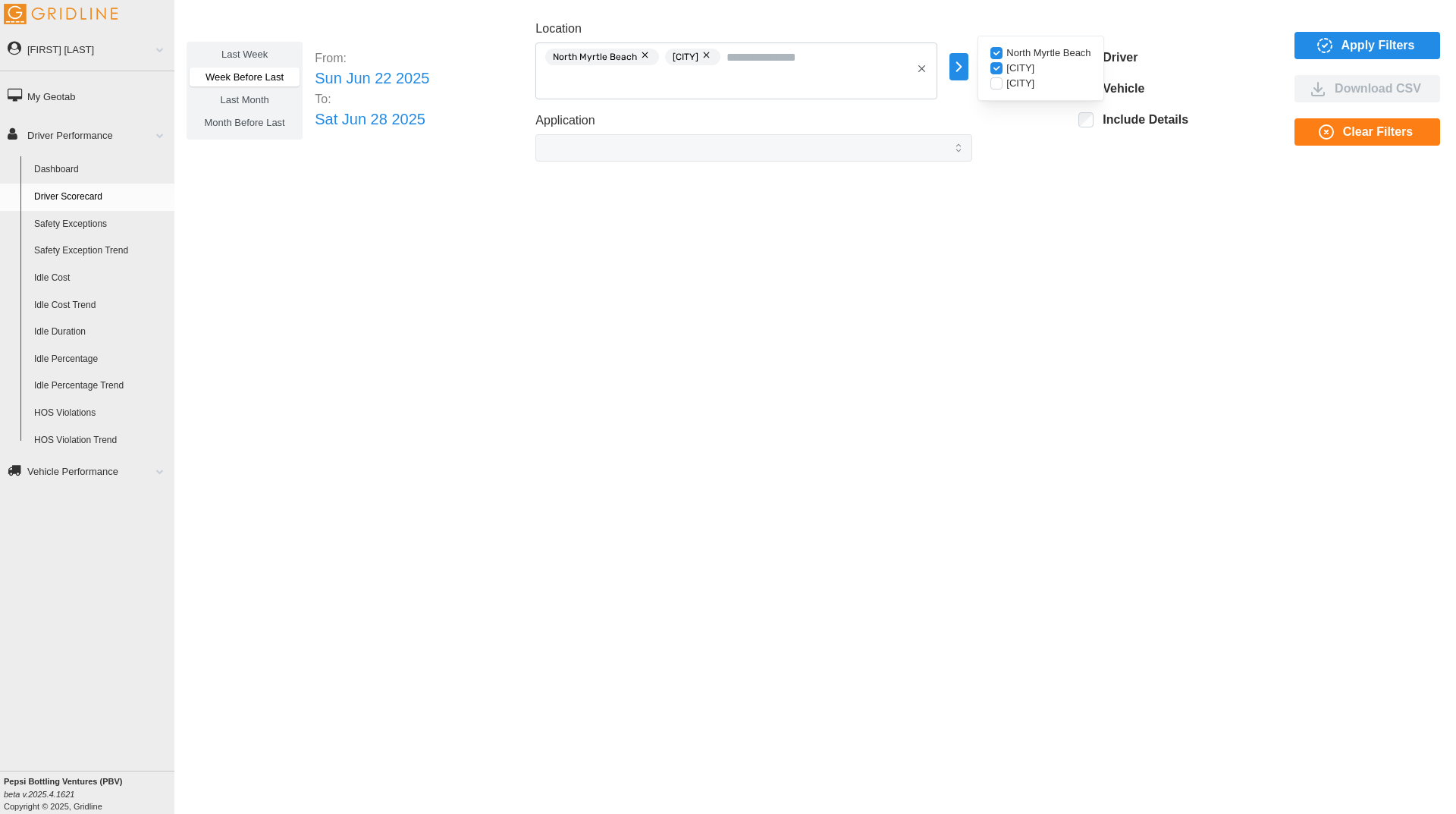click on "[CITY]" at bounding box center [1040, 53] 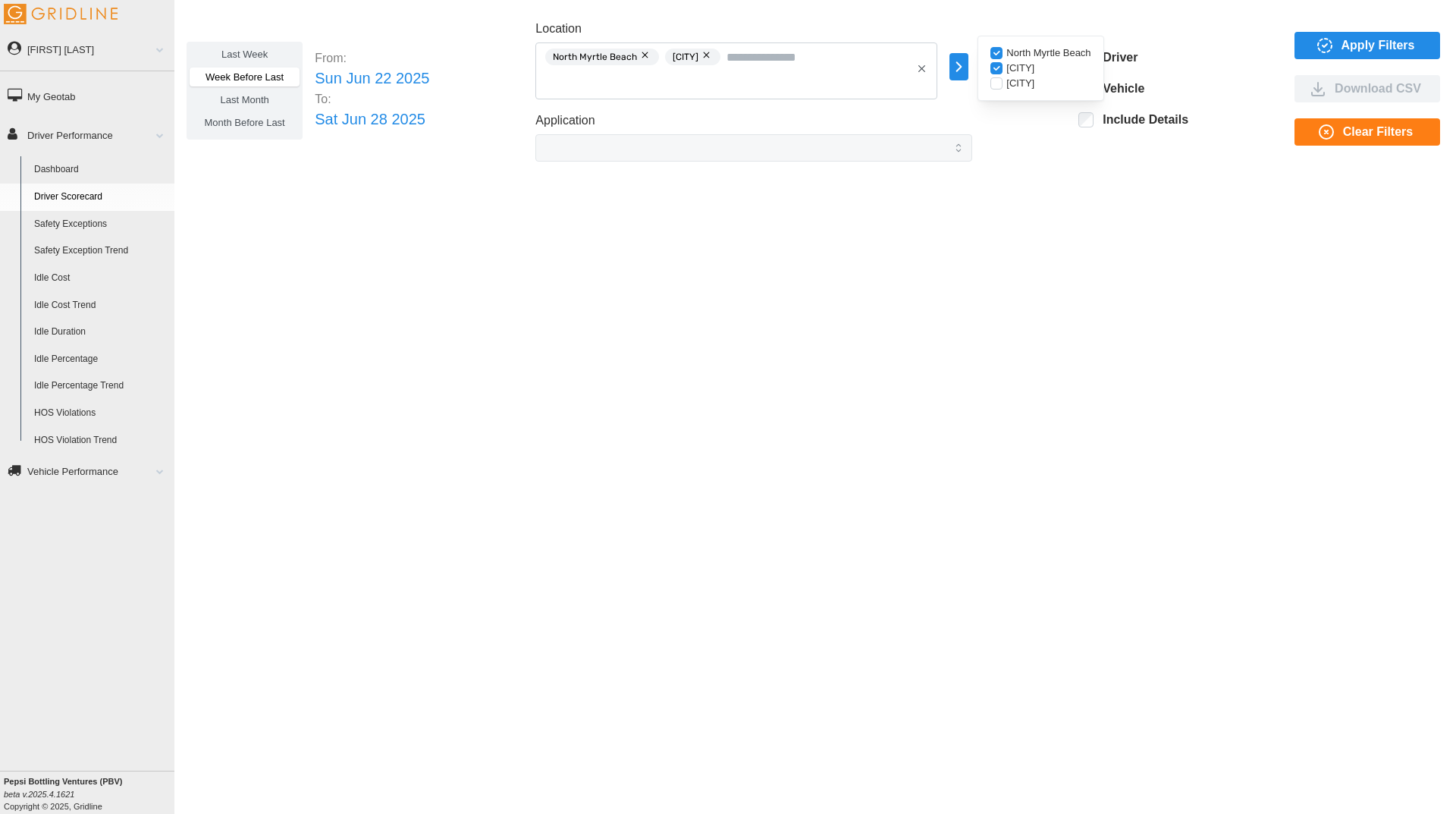 click at bounding box center [996, 53] 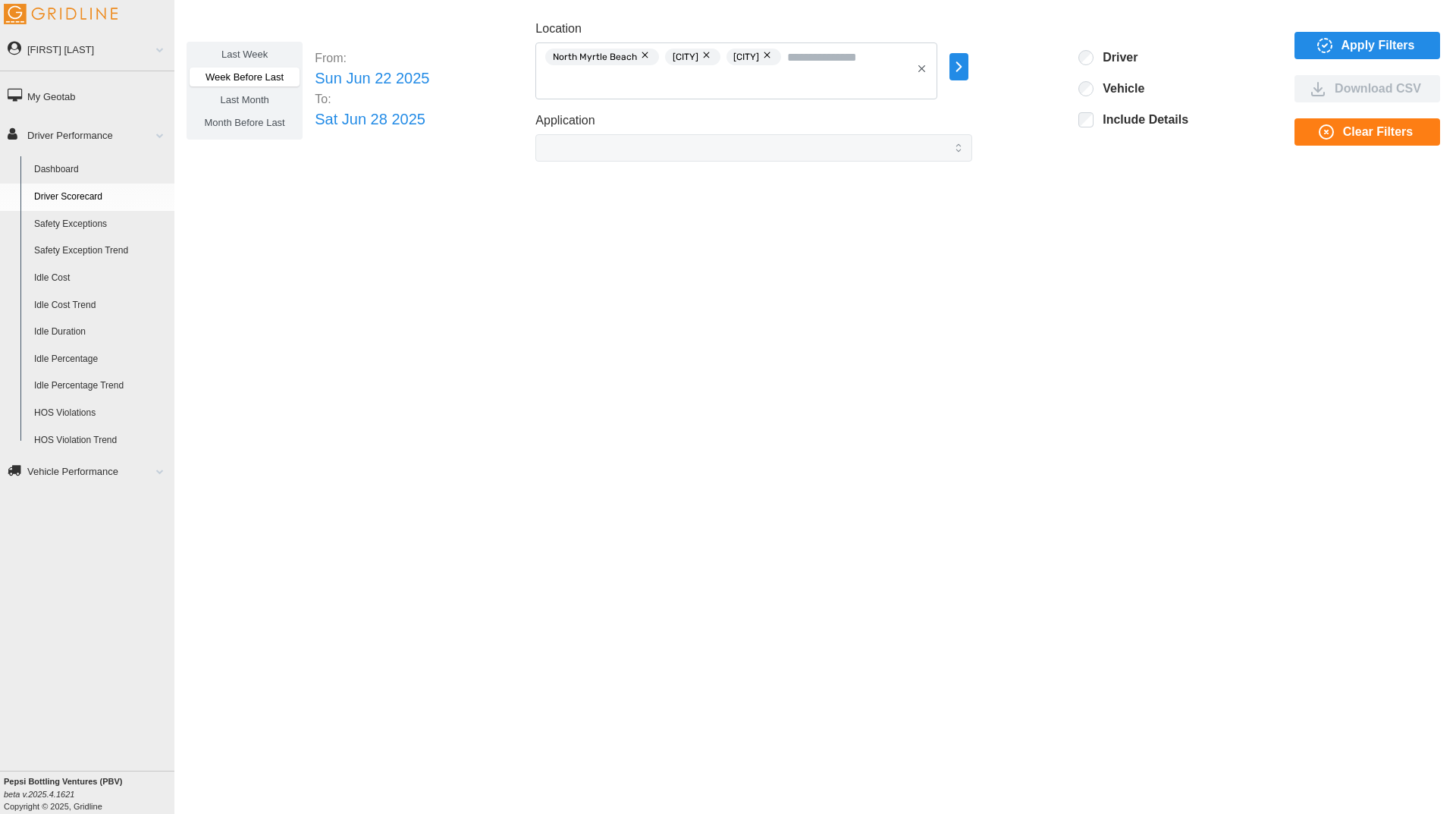 click on "Last Month" at bounding box center [244, 102] 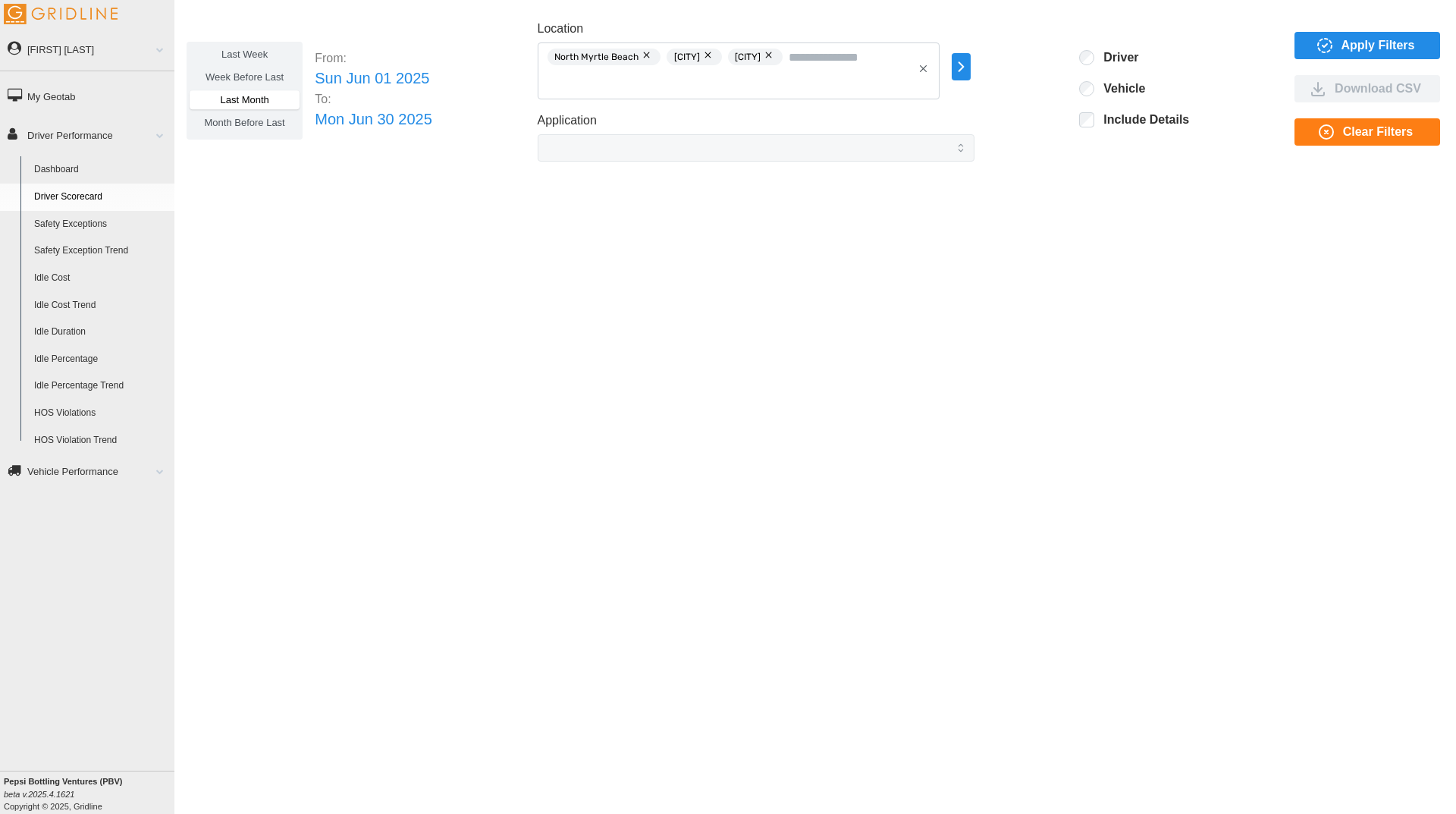 click on "Month Before Last" at bounding box center (245, 122) 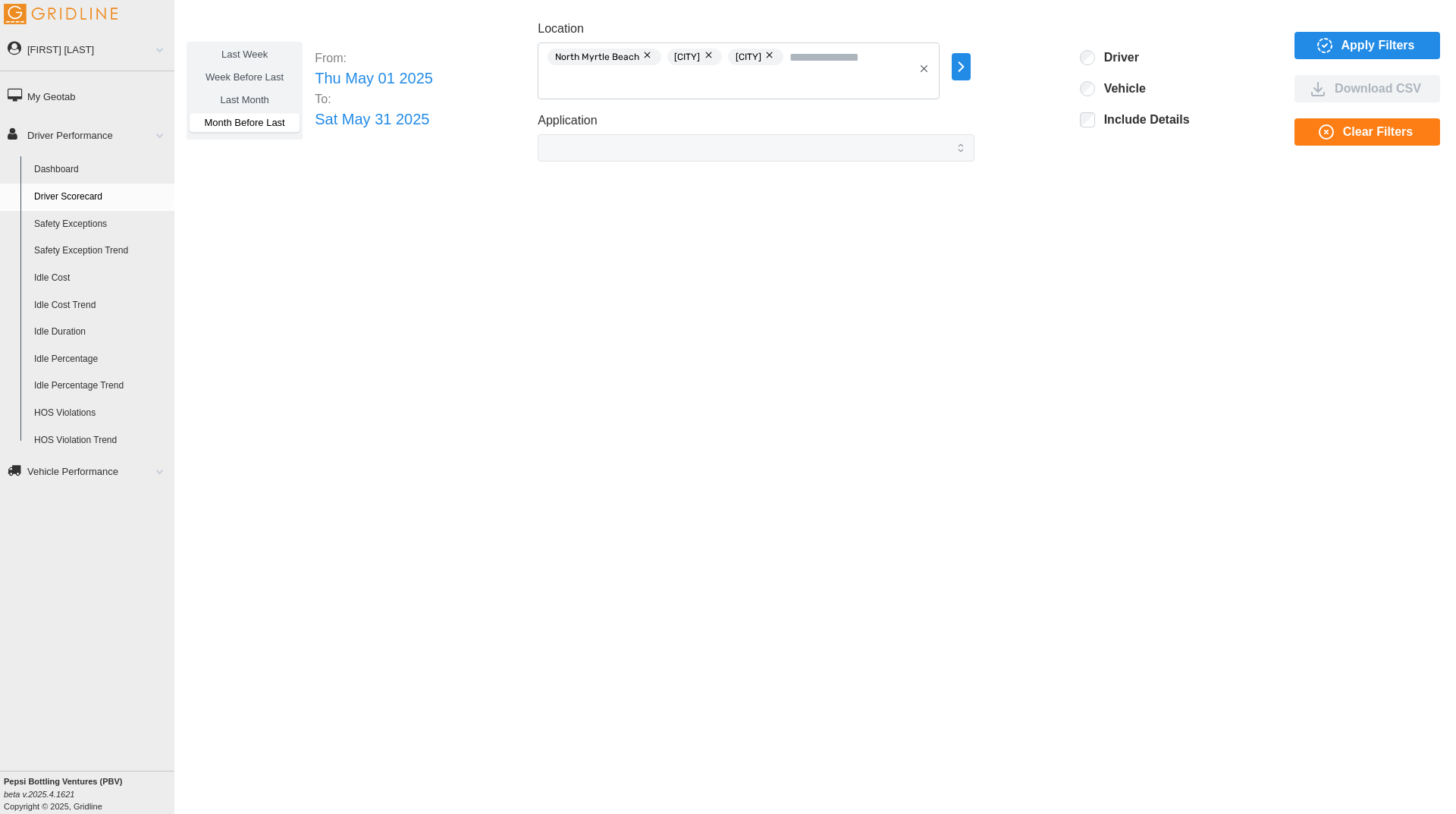 click on "Last Month" at bounding box center (244, 99) 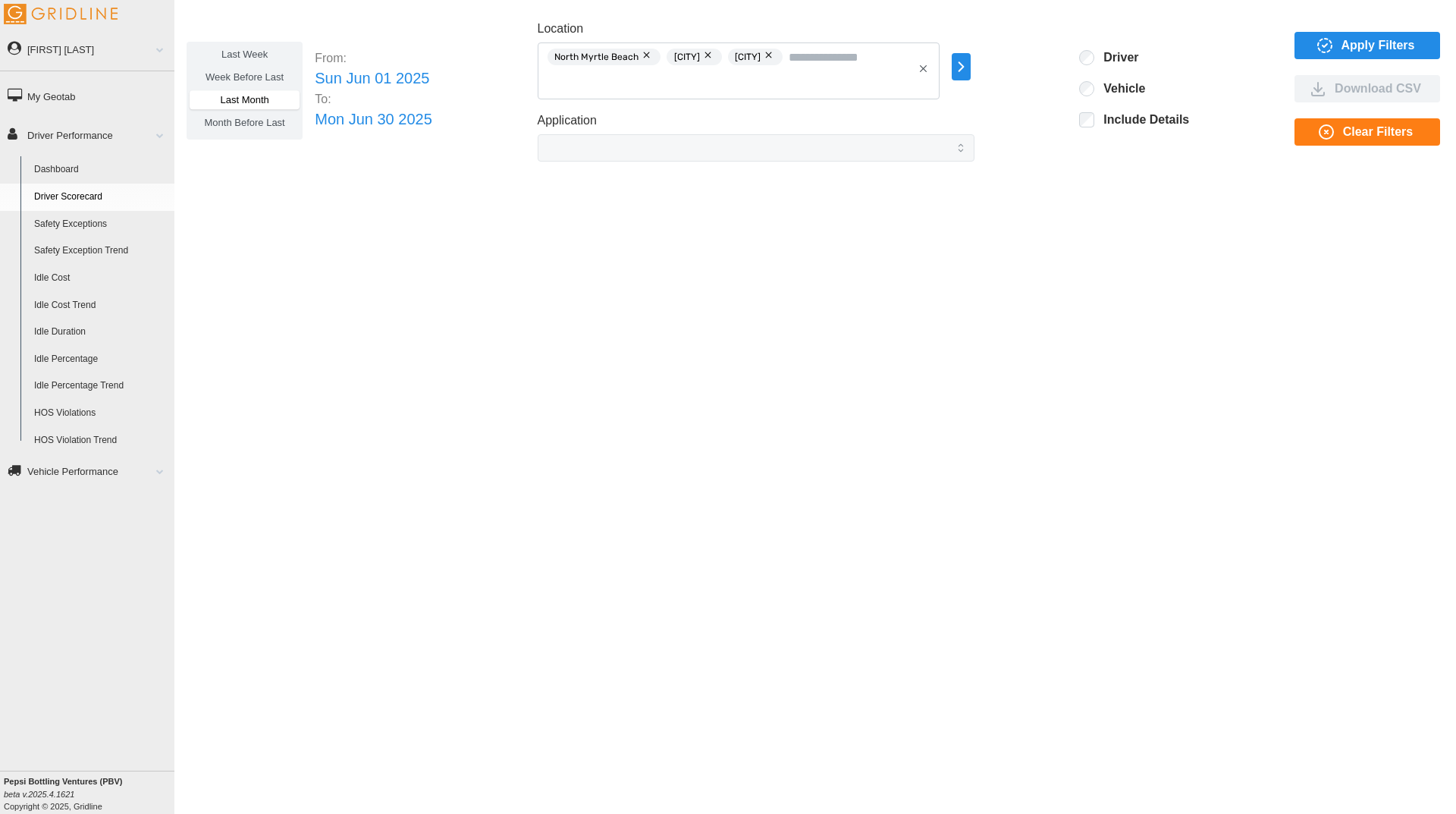 click at bounding box center (961, 67) 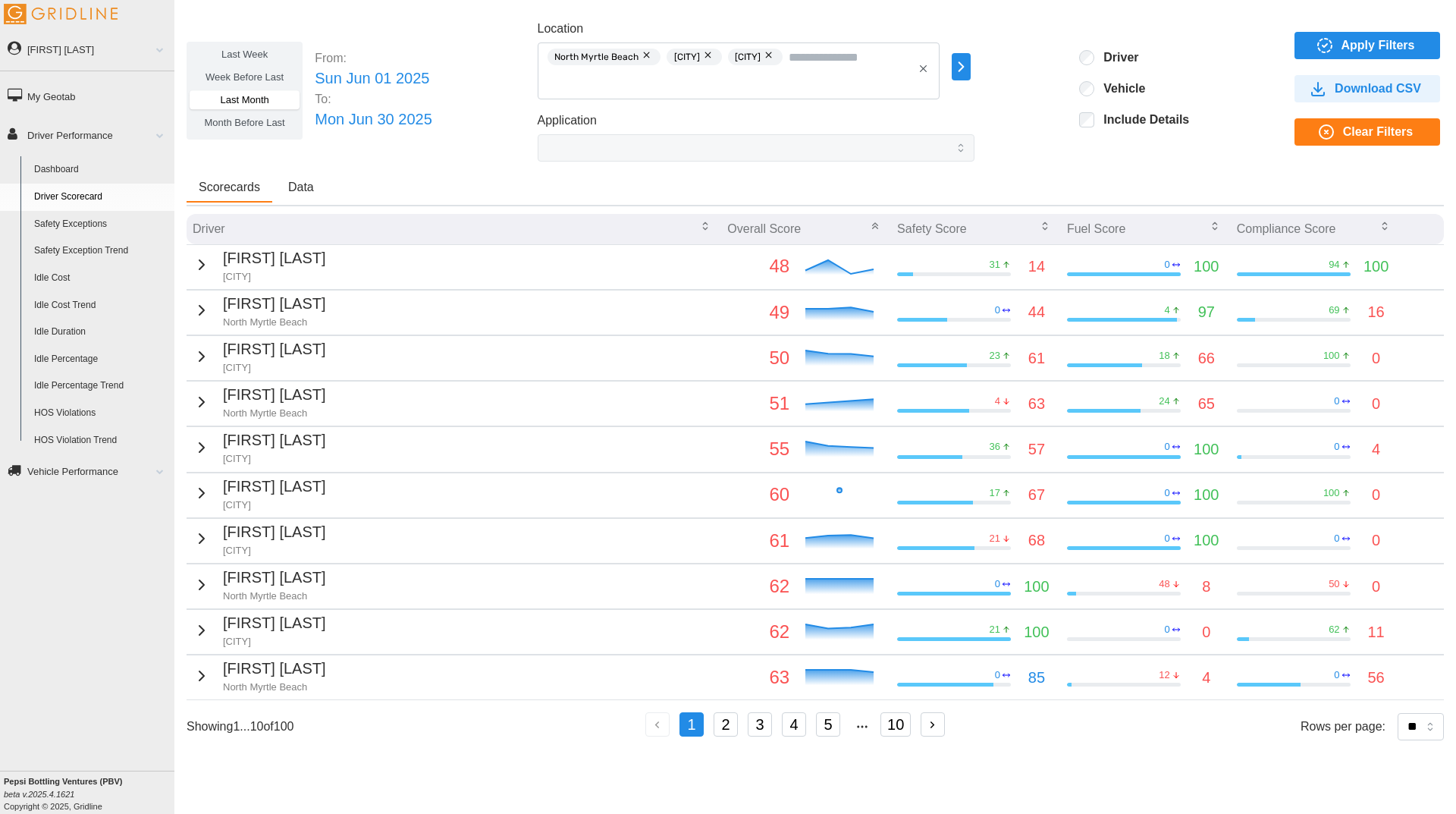 click on "Month Before Last" at bounding box center (245, 122) 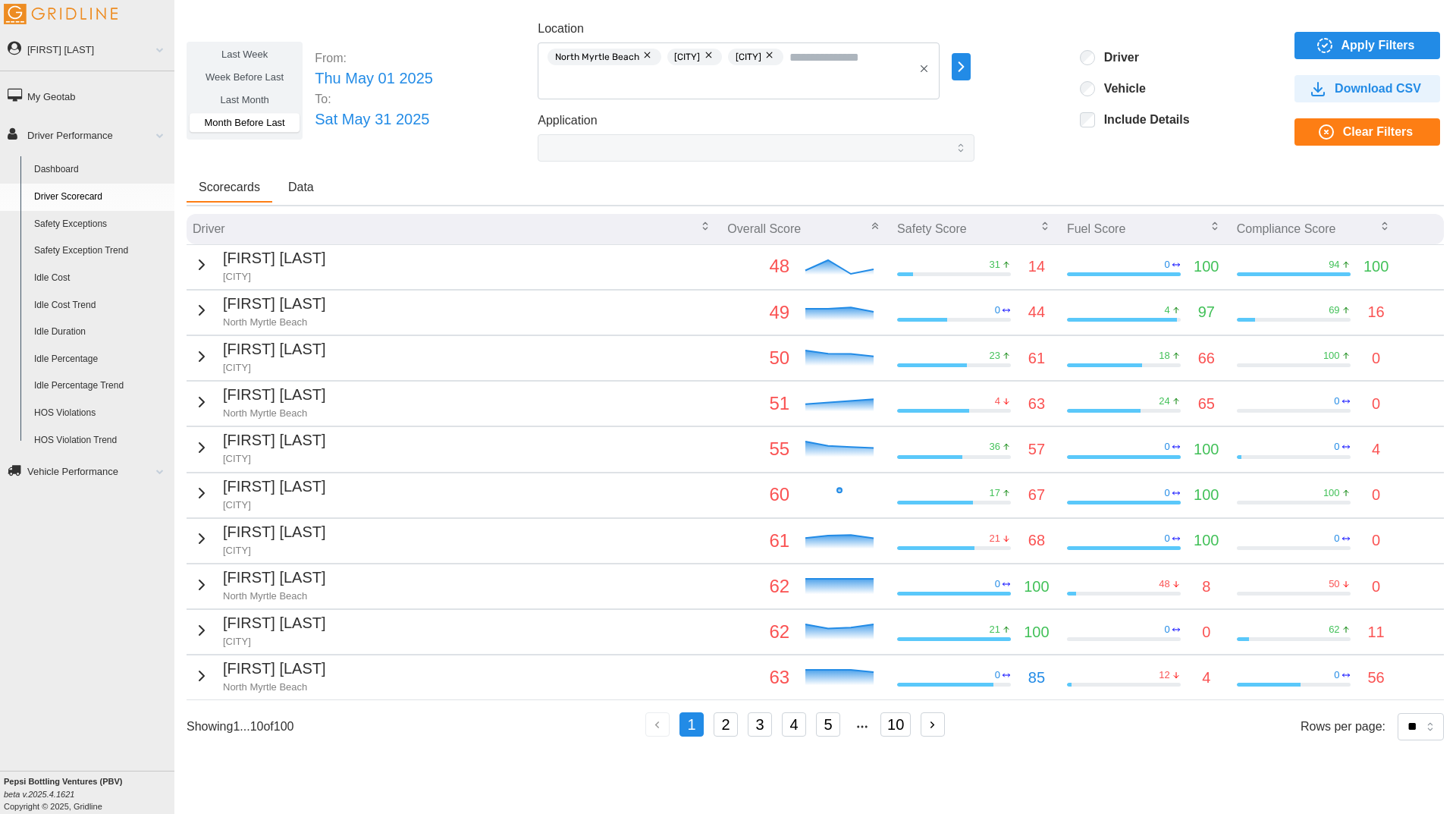 click at bounding box center (961, 67) 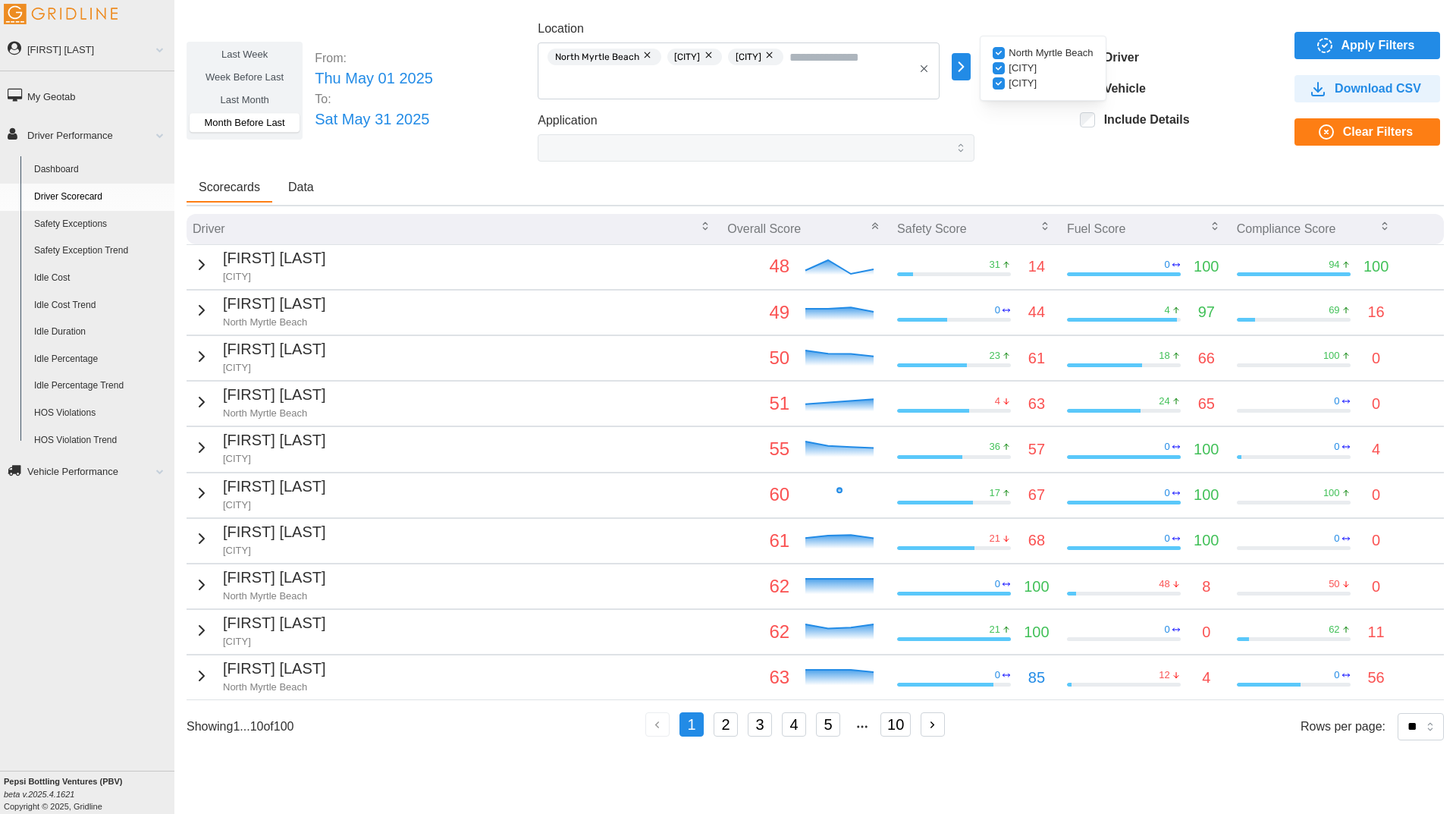 click on "Location North Myrtle Beach Saint Pauls Wilmington North Myrtle Beach Saint Pauls Wilmington Application" at bounding box center (374, 90) 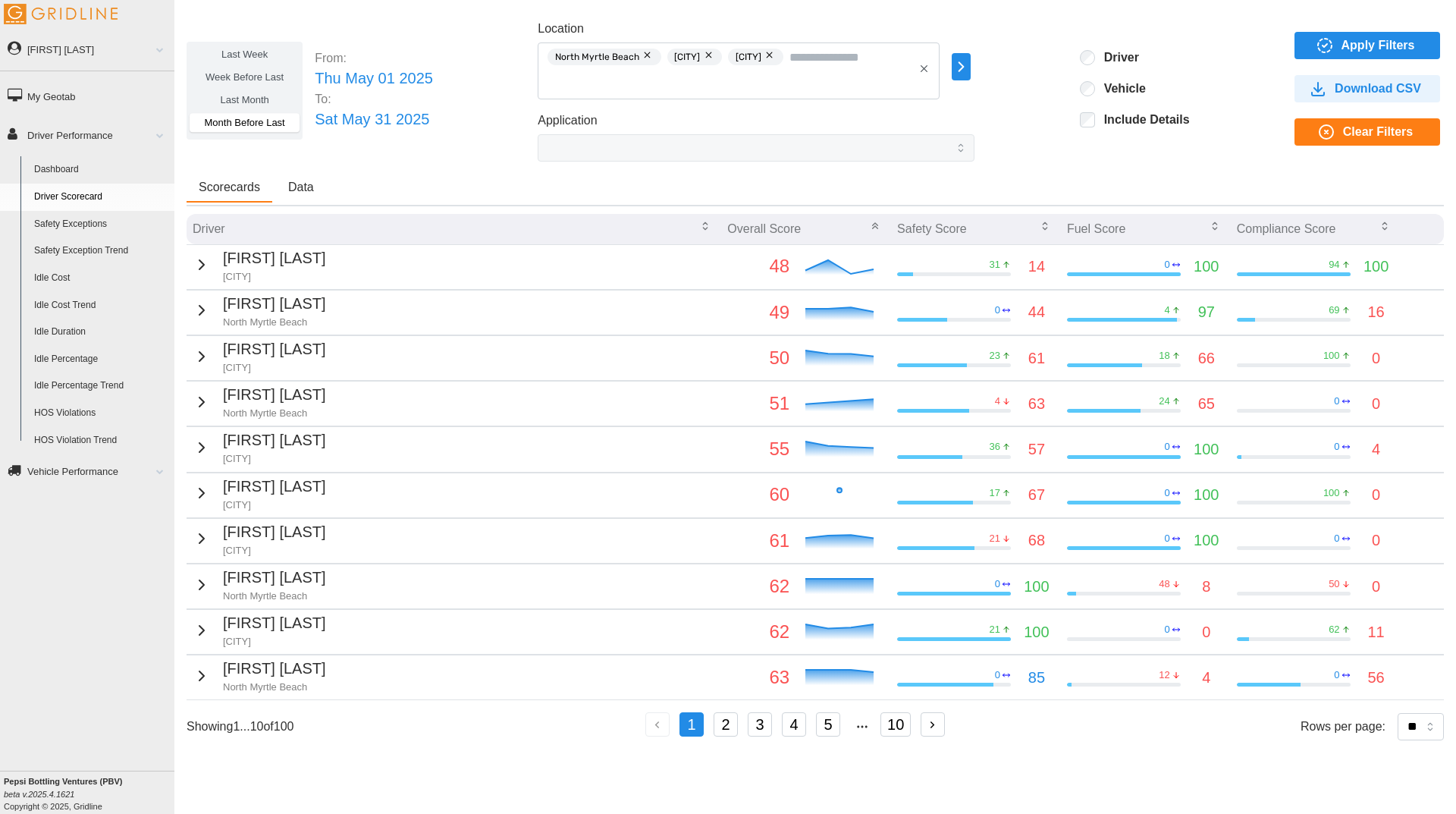 click on "Apply Filters" at bounding box center [1378, 46] 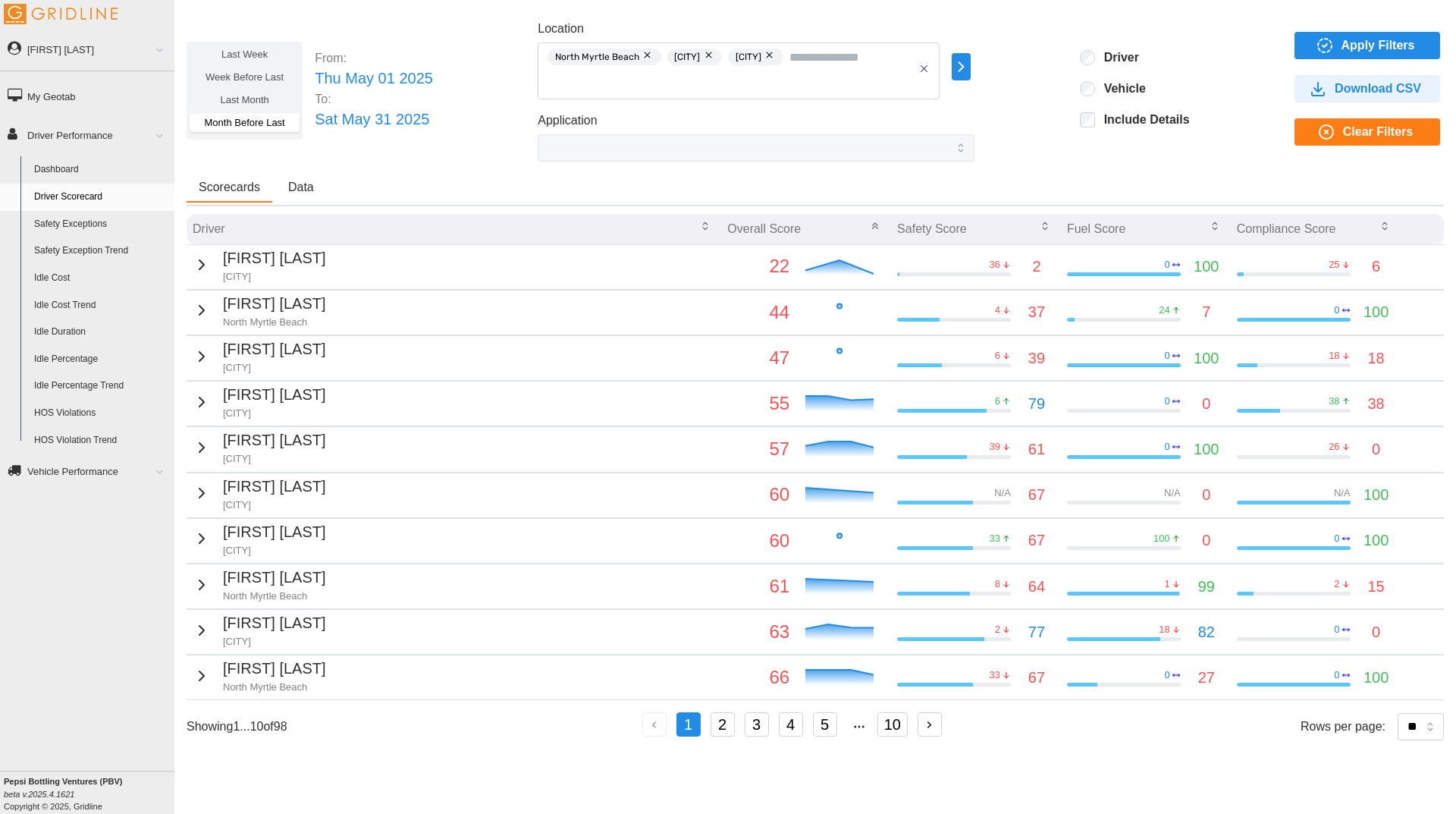 click on "Last Week" at bounding box center [244, 54] 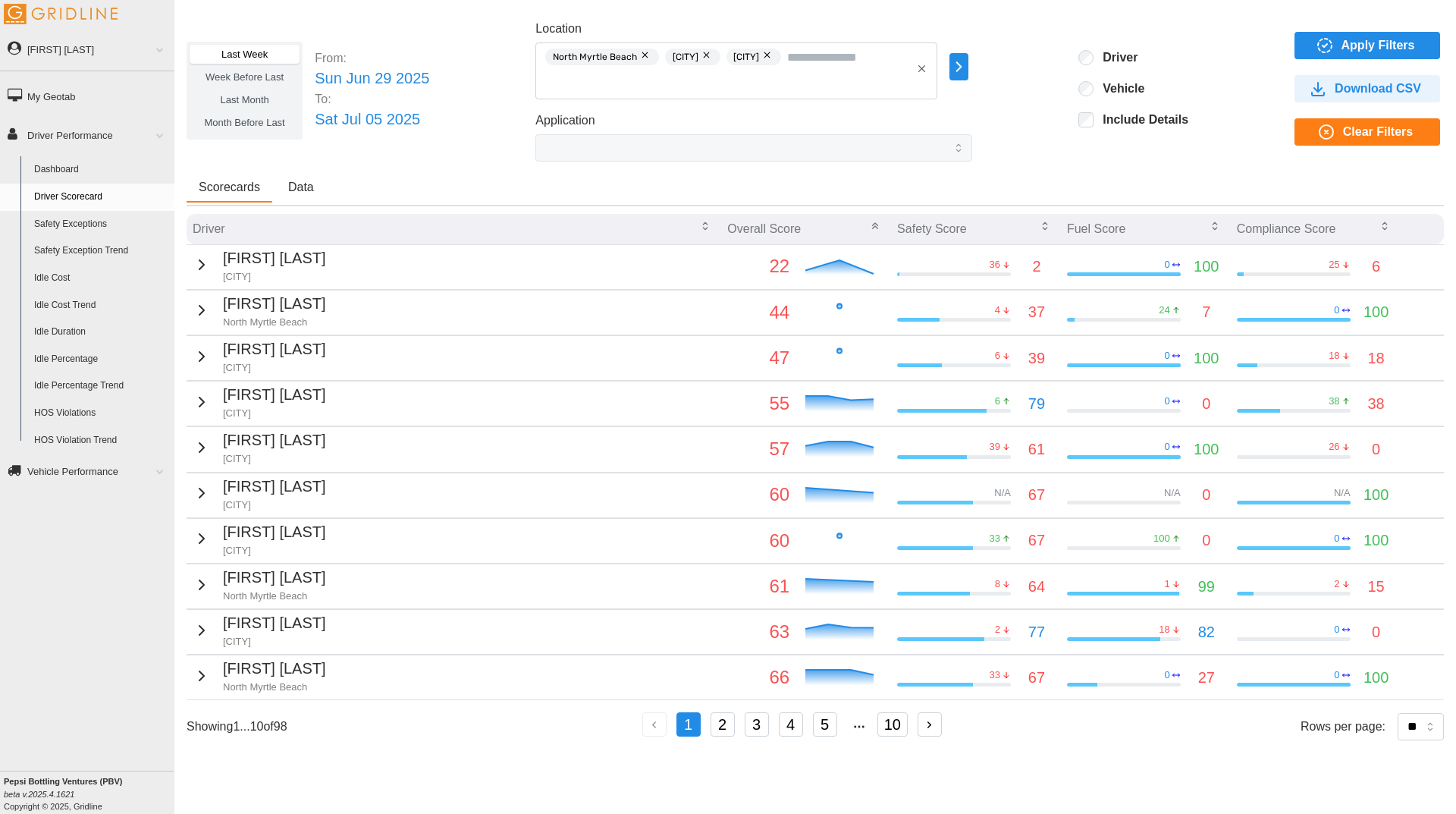 click on "Safety Exceptions" at bounding box center (101, 225) 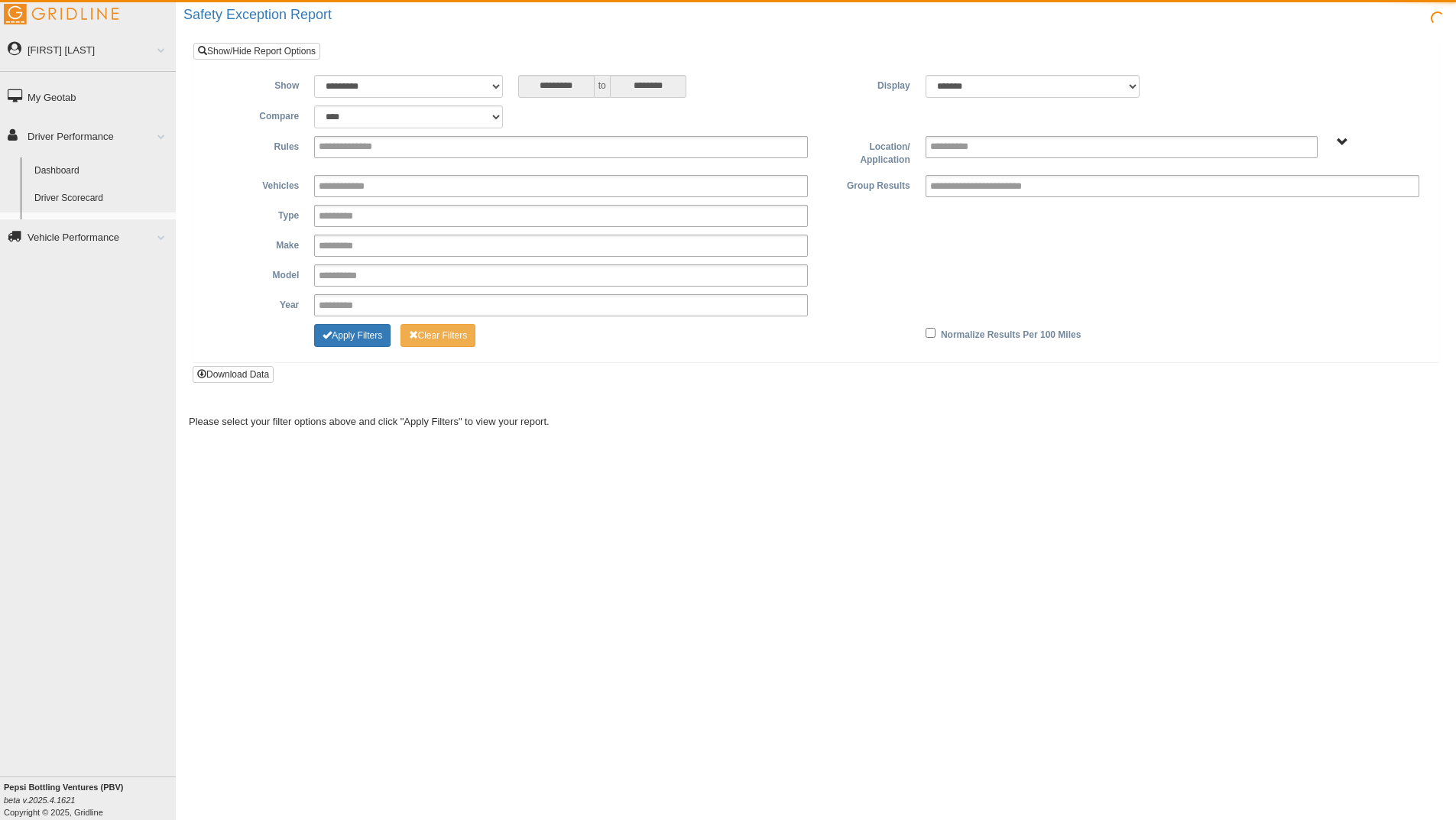 scroll, scrollTop: 0, scrollLeft: 0, axis: both 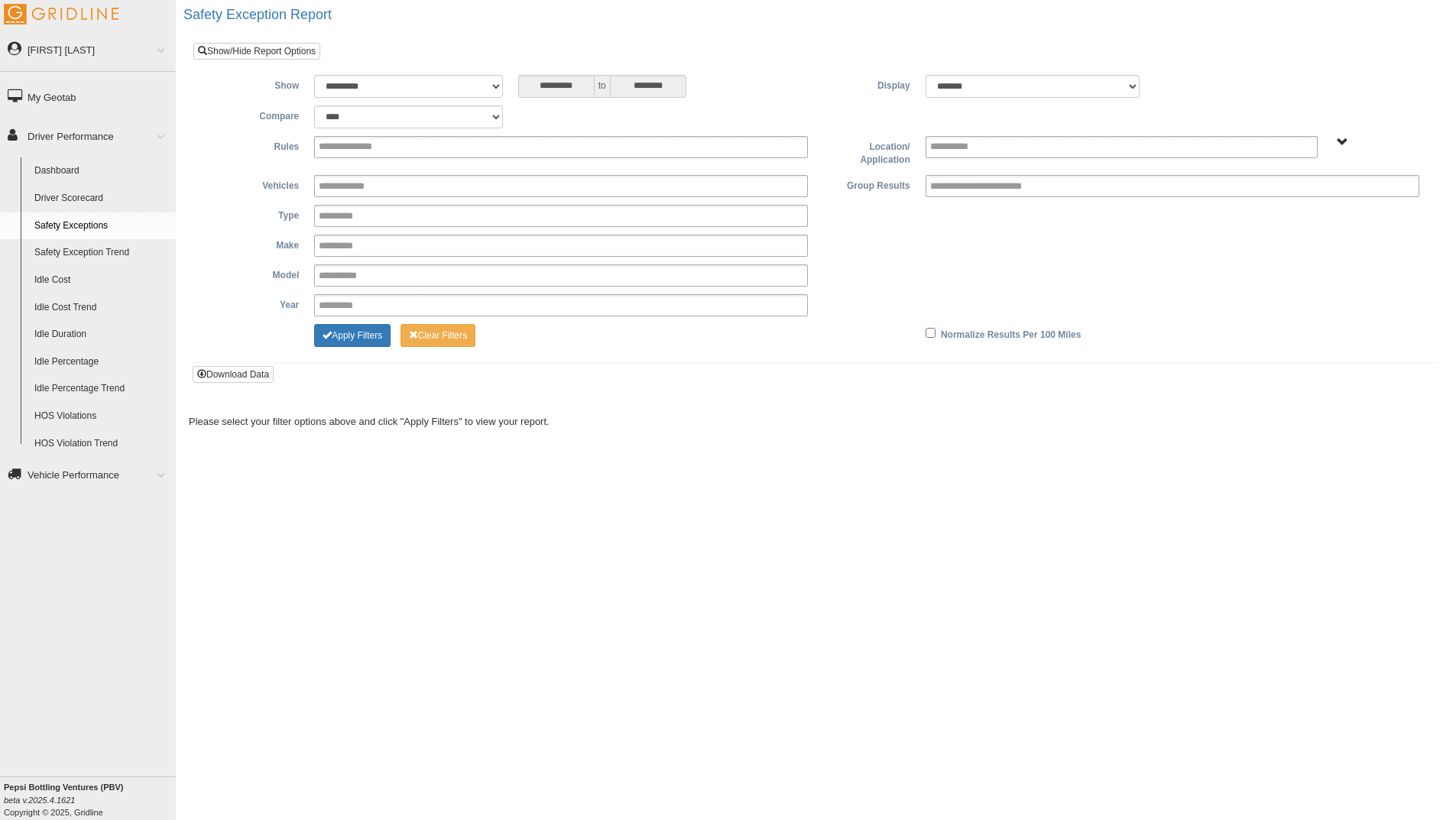 click on "Driver Scorecard" at bounding box center (102, 199) 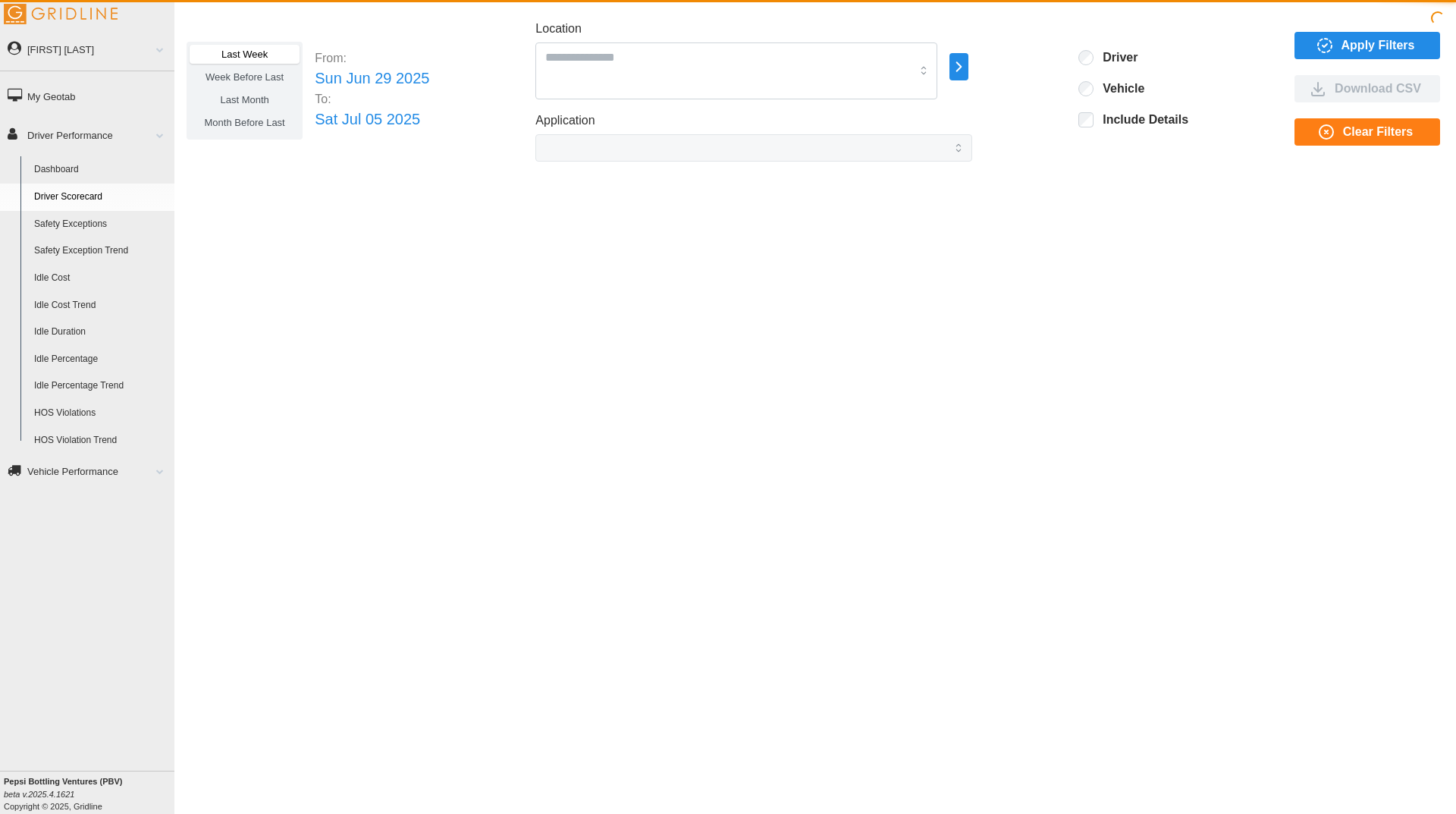 scroll, scrollTop: 0, scrollLeft: 0, axis: both 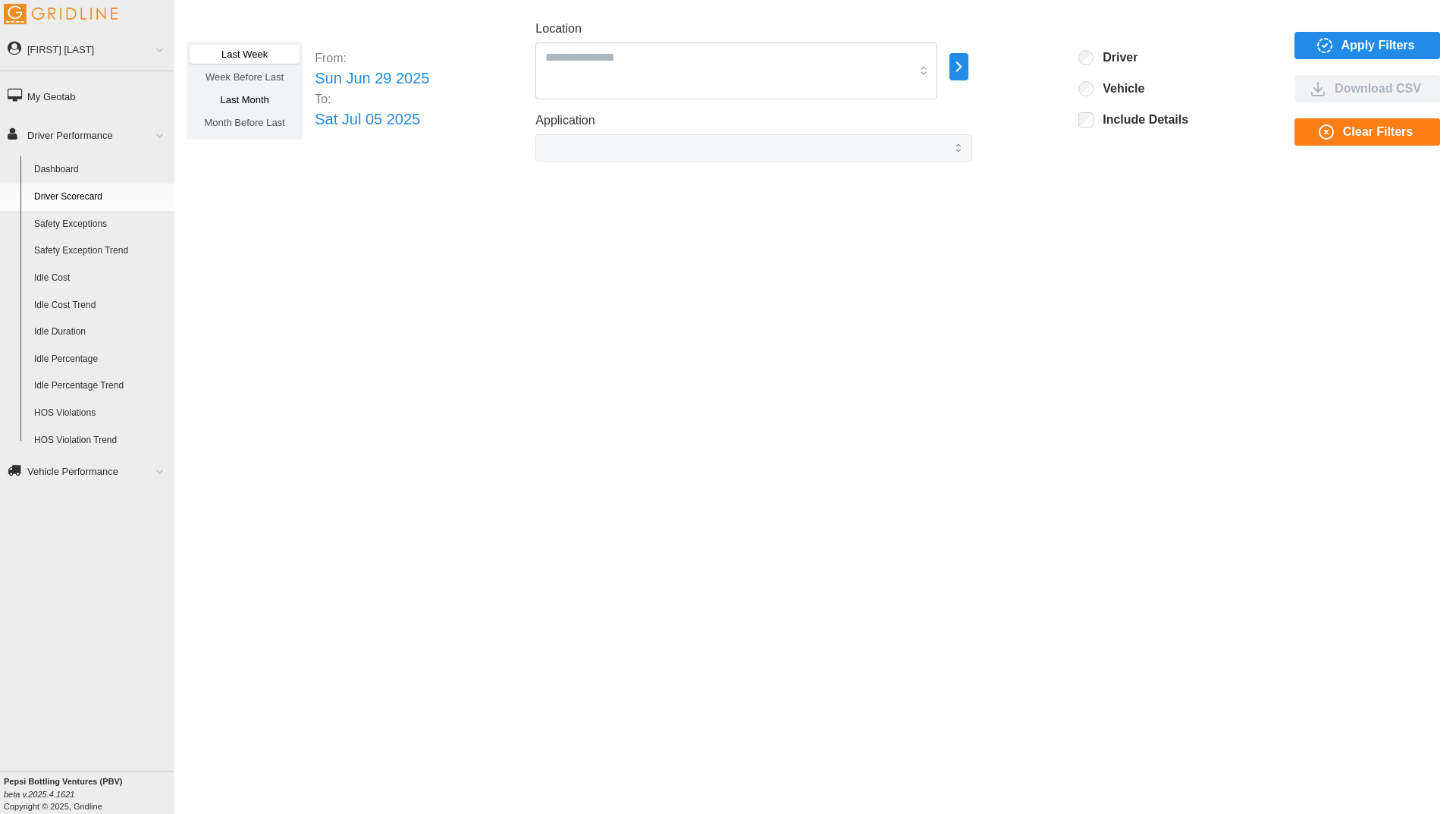 click on "Last Month" at bounding box center [244, 99] 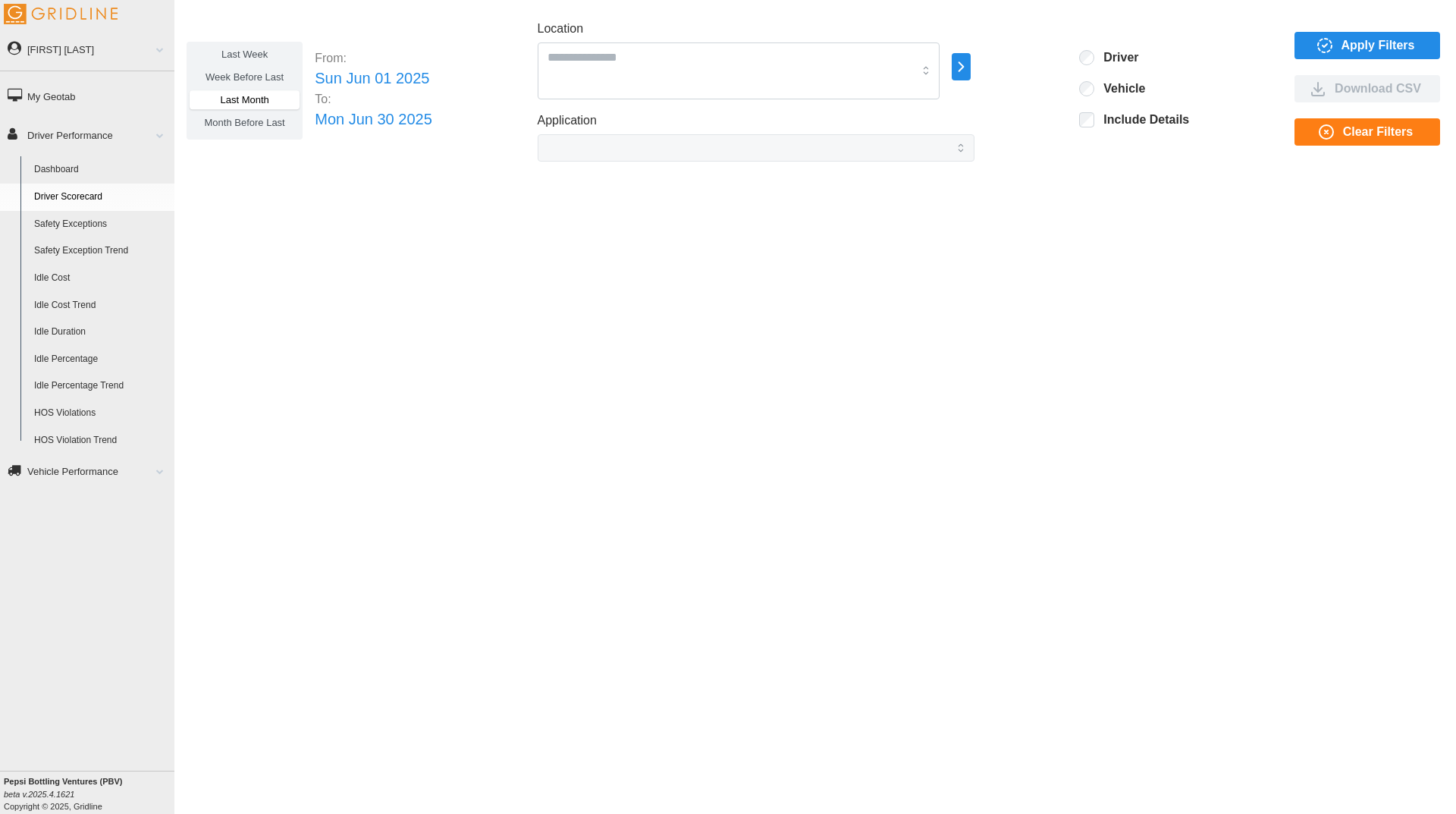 click at bounding box center [961, 67] 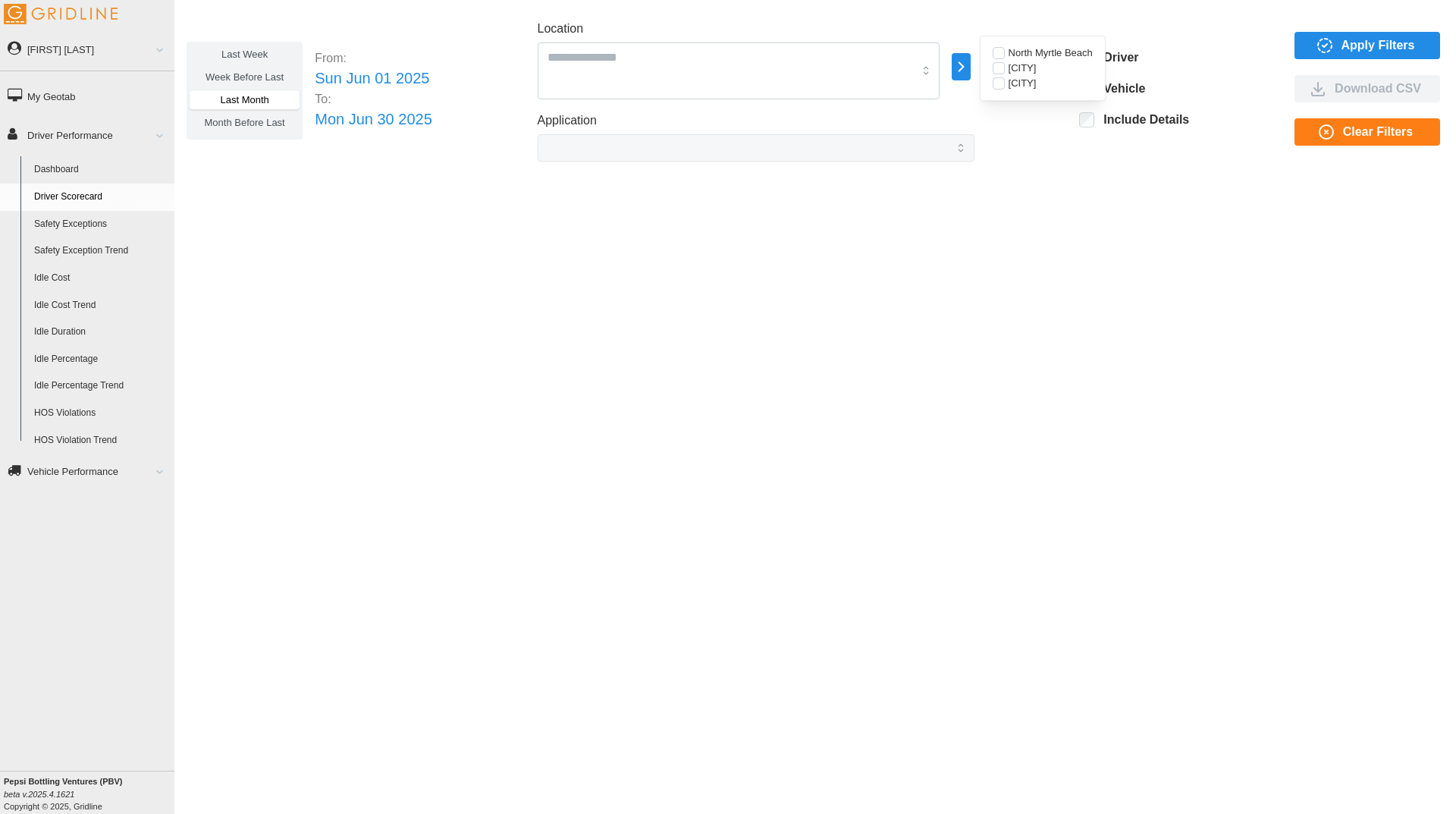 click at bounding box center [999, 53] 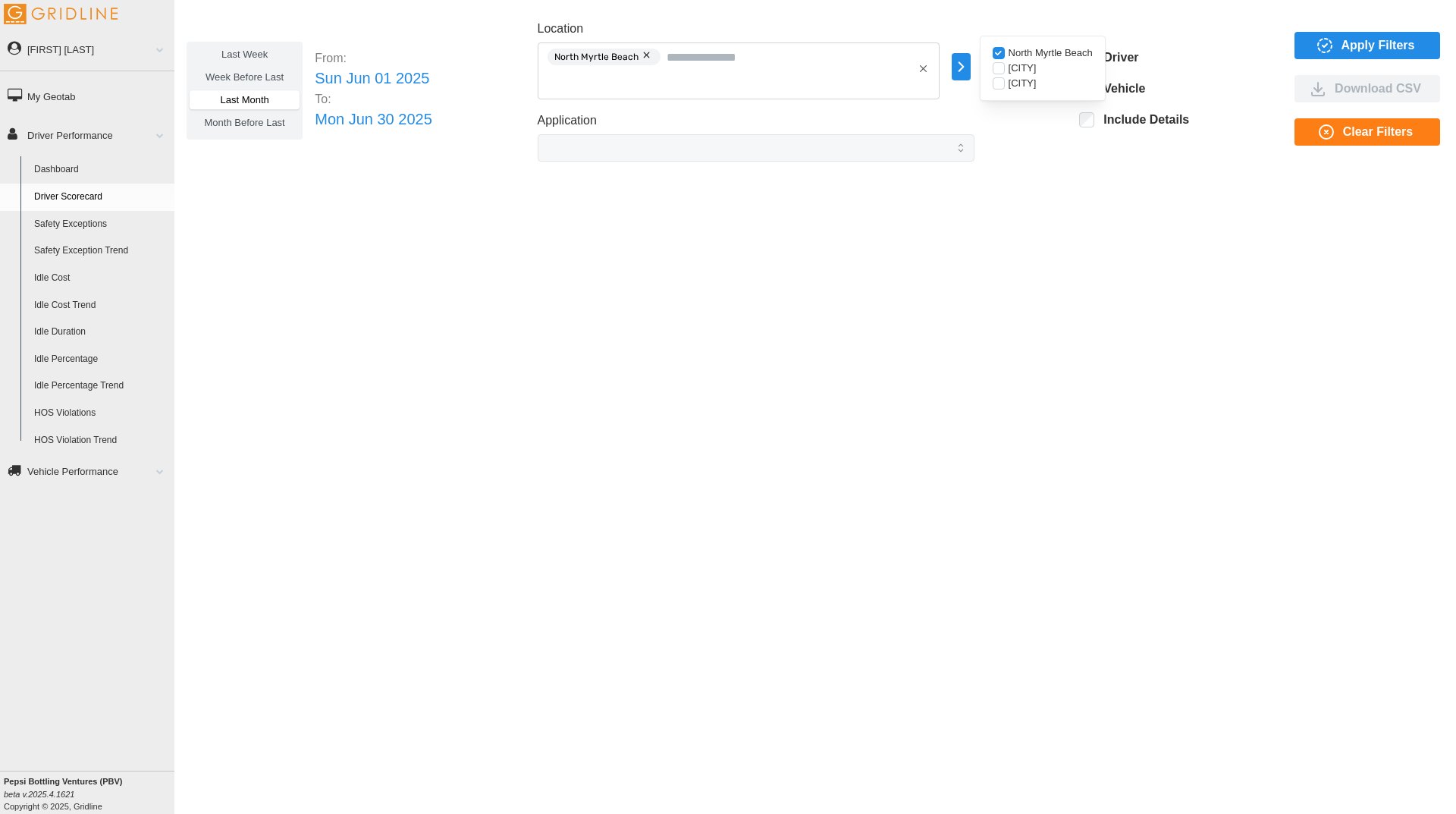 click at bounding box center [1331, 46] 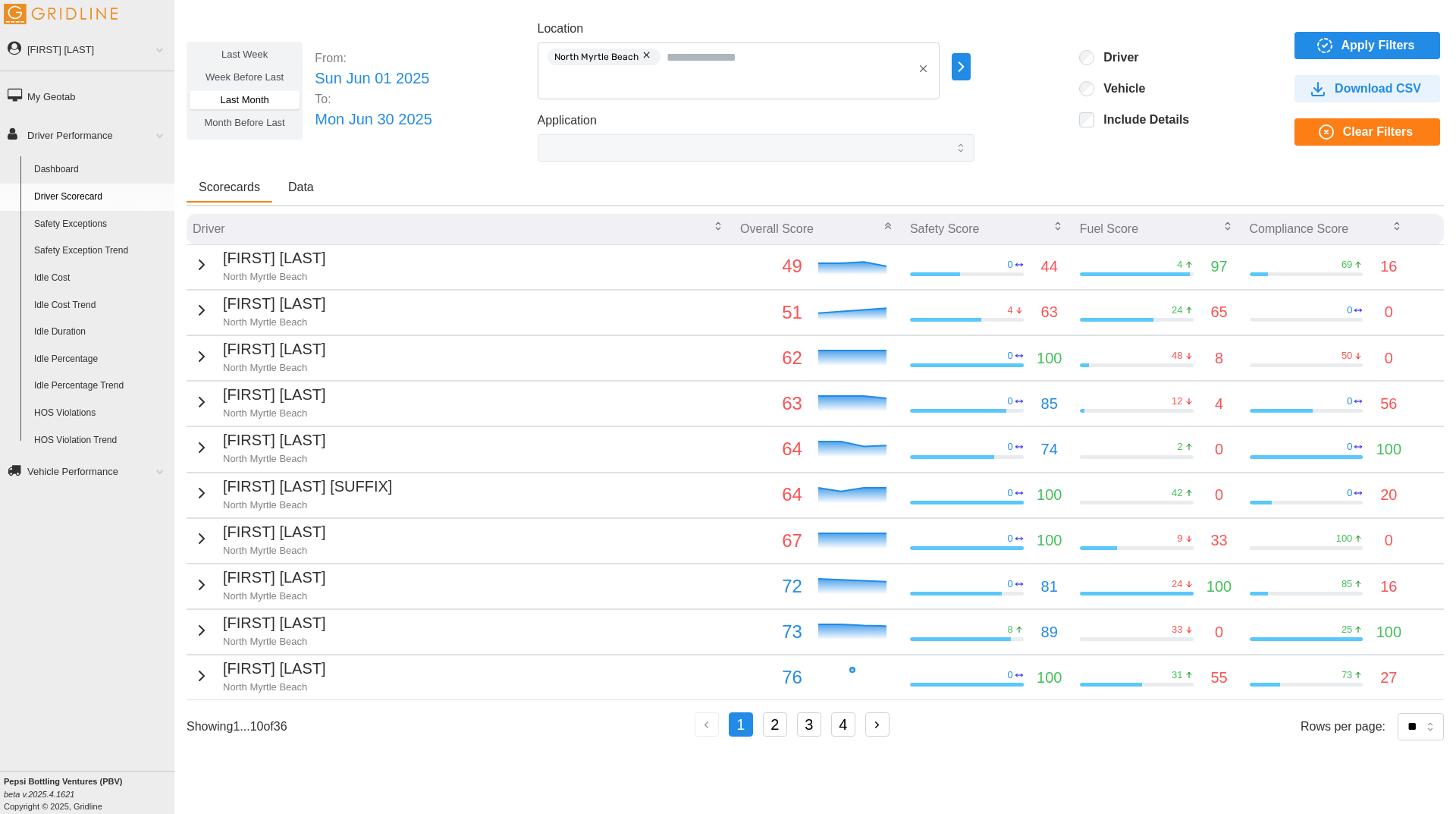 click on "Month Before Last" at bounding box center (244, 122) 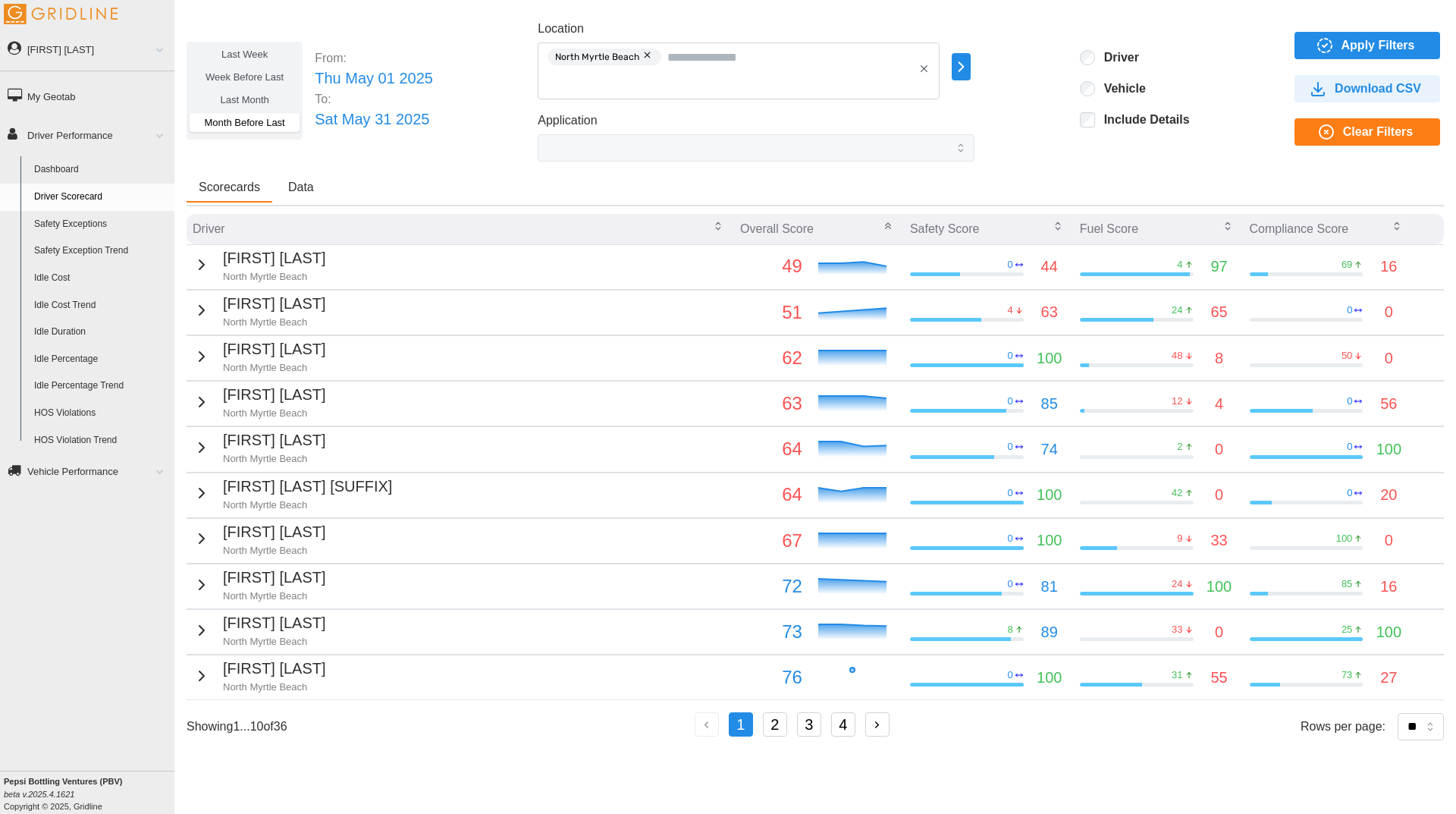 click on "Apply Filters" at bounding box center (1378, 46) 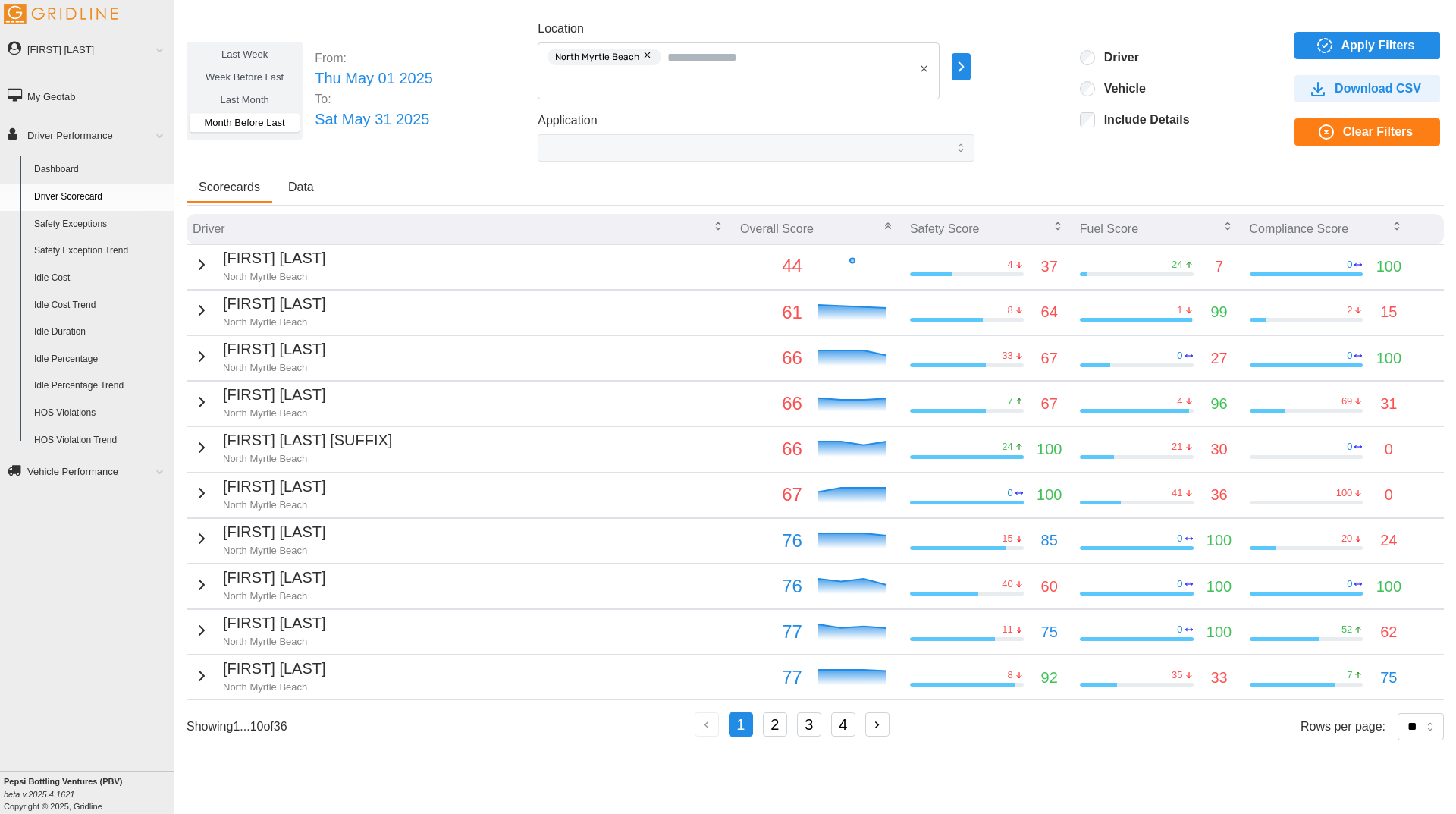 click on "Dashboard" at bounding box center (101, 170) 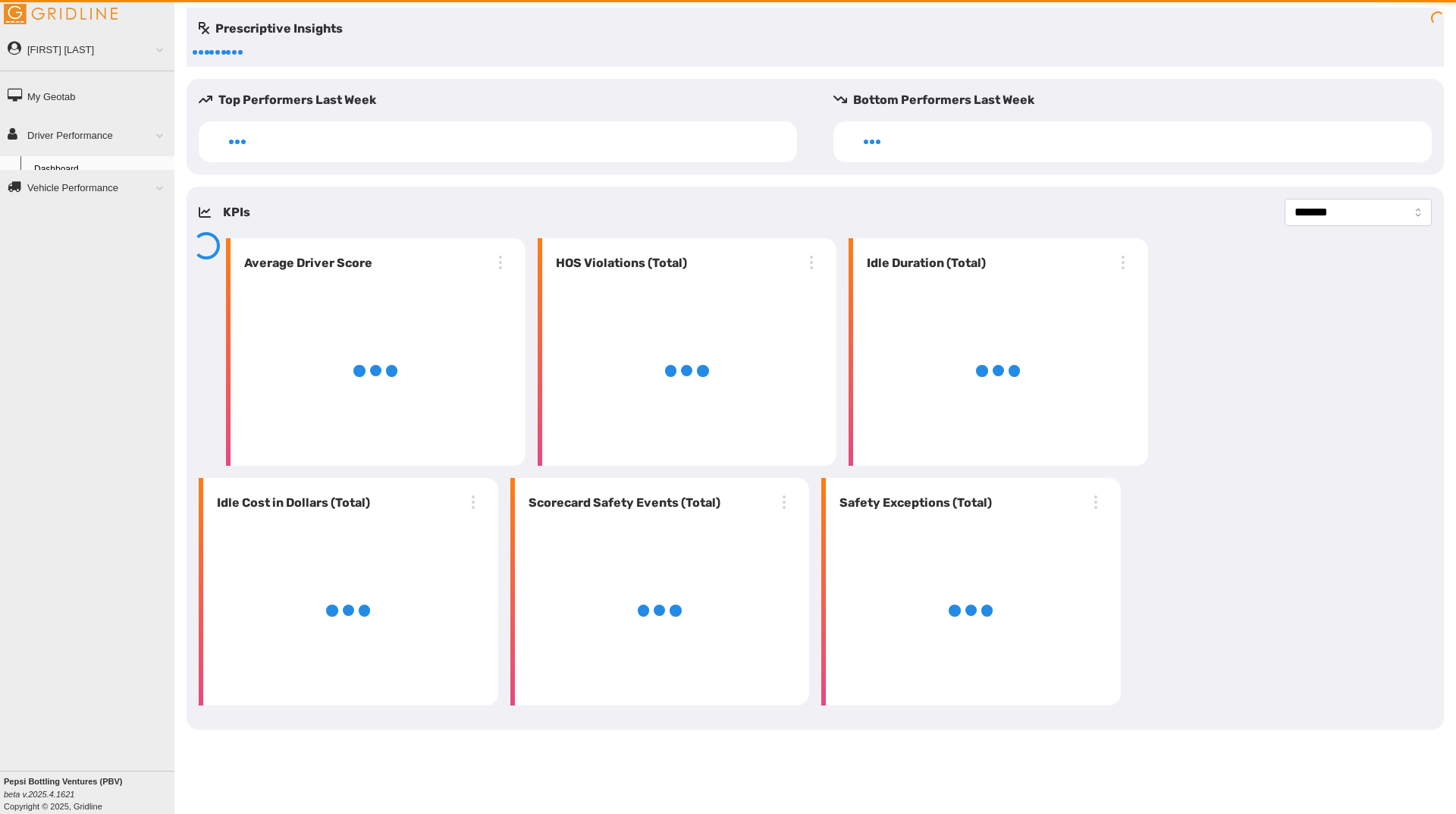 scroll, scrollTop: 0, scrollLeft: 0, axis: both 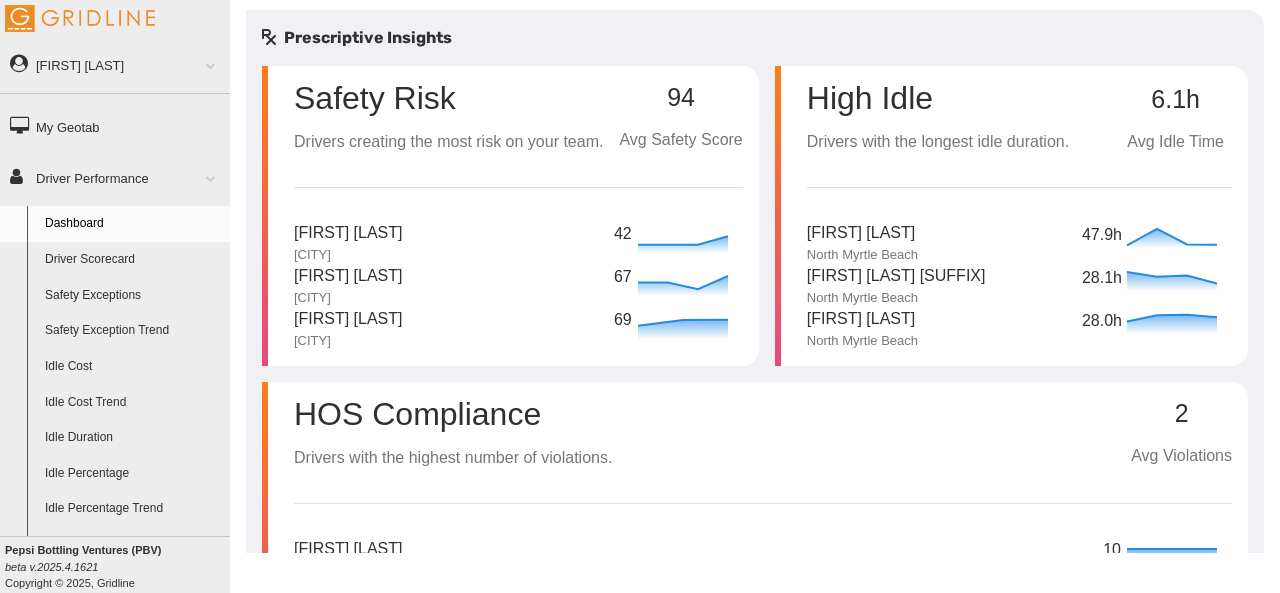 click on "Safety Risk   Drivers creating the most risk on your team.     94 Avg Safety Score [FIRST] [LAST] [CITY] [NUMBER] [FIRST] [LAST] [CITY] [NUMBER] [FIRST] [LAST] [CITY] [NUMBER] High Idle Drivers with the longest idle duration. 6.1h Avg Idle Time [FIRST] [LAST]   [CITY]   [NUMBER]h   [FIRST] [LAST]   [CITY]   [NUMBER]h   [FIRST] [LAST]   [CITY]   [NUMBER]h   HOS Compliance   Drivers with the highest number of violations.     2  Avg Violations [FIRST] [LAST] [CITY] [NUMBER] [FIRST] [LAST] [CITY] [NUMBER] [FIRST] [LAST] [CITY] [NUMBER] Top Performers Last Week     [FIRST] [LAST]     [CITY]     100     0   [MONTH] [DAY], [YEAR]       [FIRST] [LAST]     [CITY]     100     0   [MONTH] [DAY], [YEAR]       [FIRST] [LAST]     [CITY]     100     20   [MONTH] [DAY], [YEAR]       [FIRST] [LAST]     [CITY]     100     0   [MONTH] [DAY], [YEAR]       [FIRST] [LAST]     [CITY]     100     0   [MONTH] [DAY], [YEAR]" at bounding box center (755, 296) 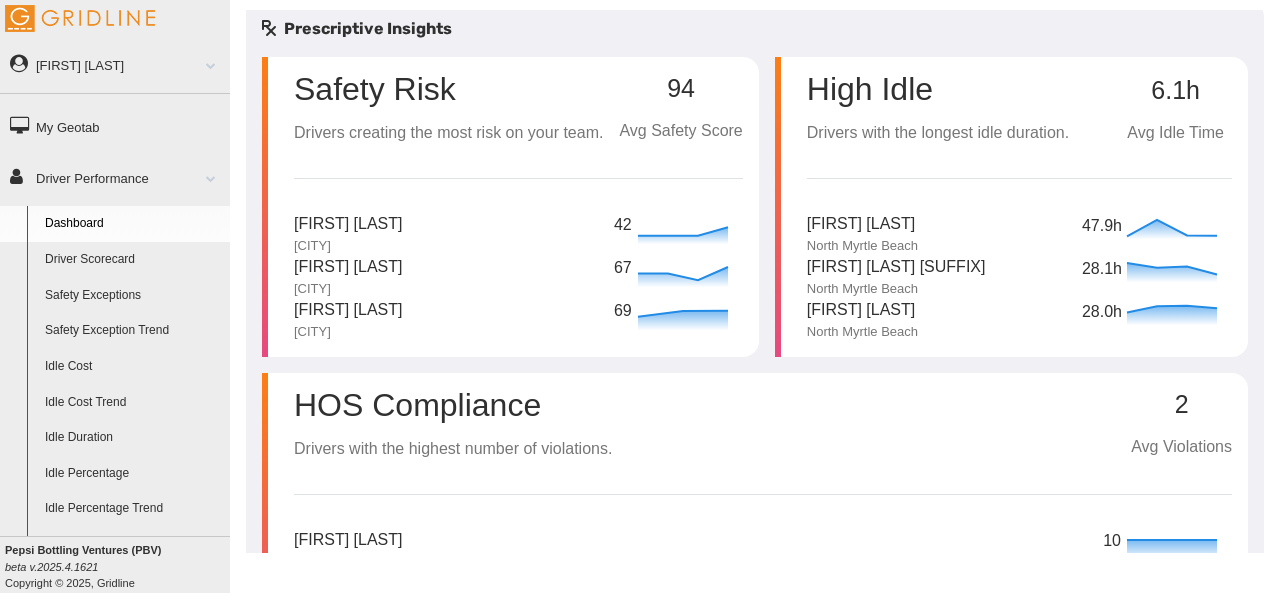 scroll, scrollTop: 0, scrollLeft: 0, axis: both 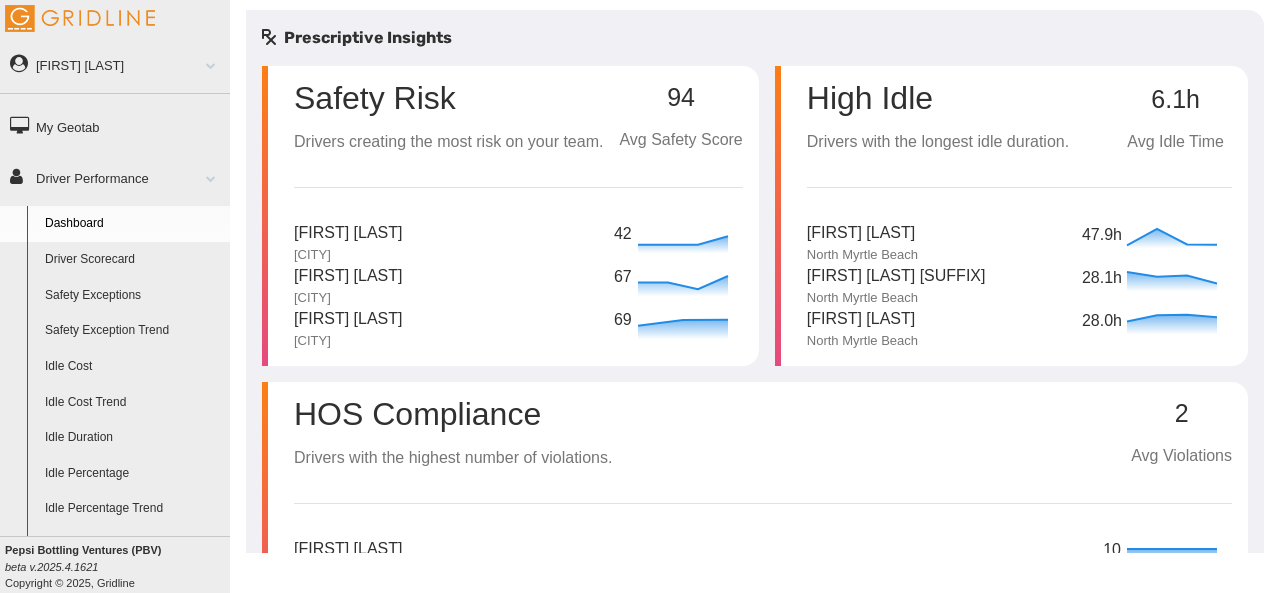 click on "Safety Risk" at bounding box center (448, 98) 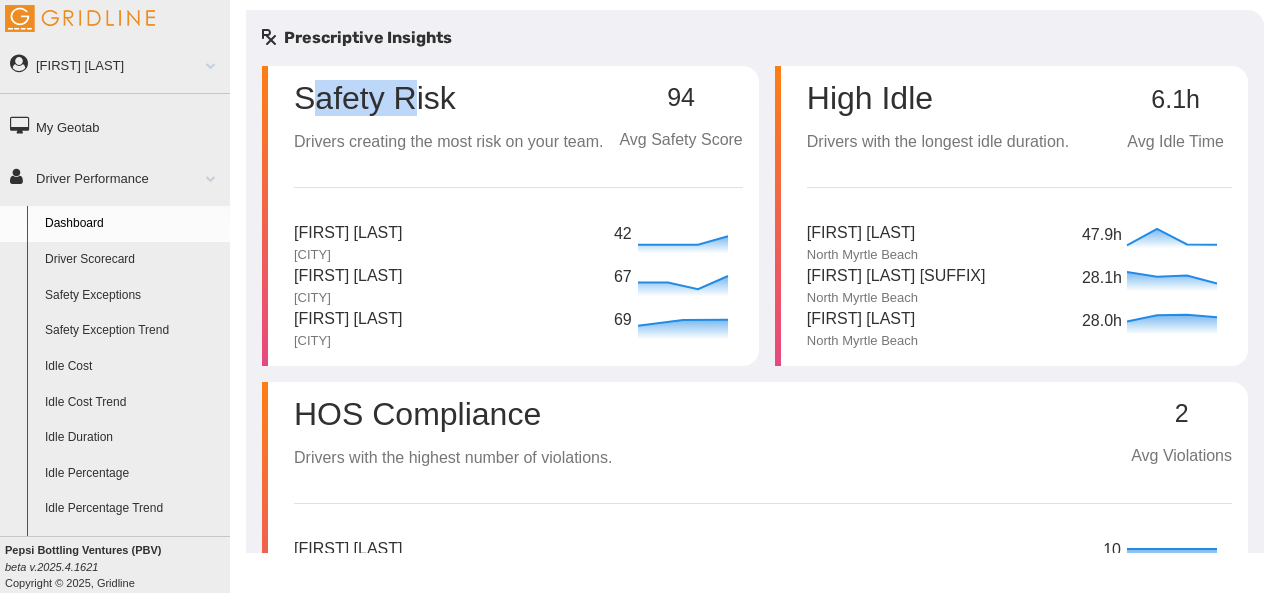 click on "Safety Risk" at bounding box center (448, 98) 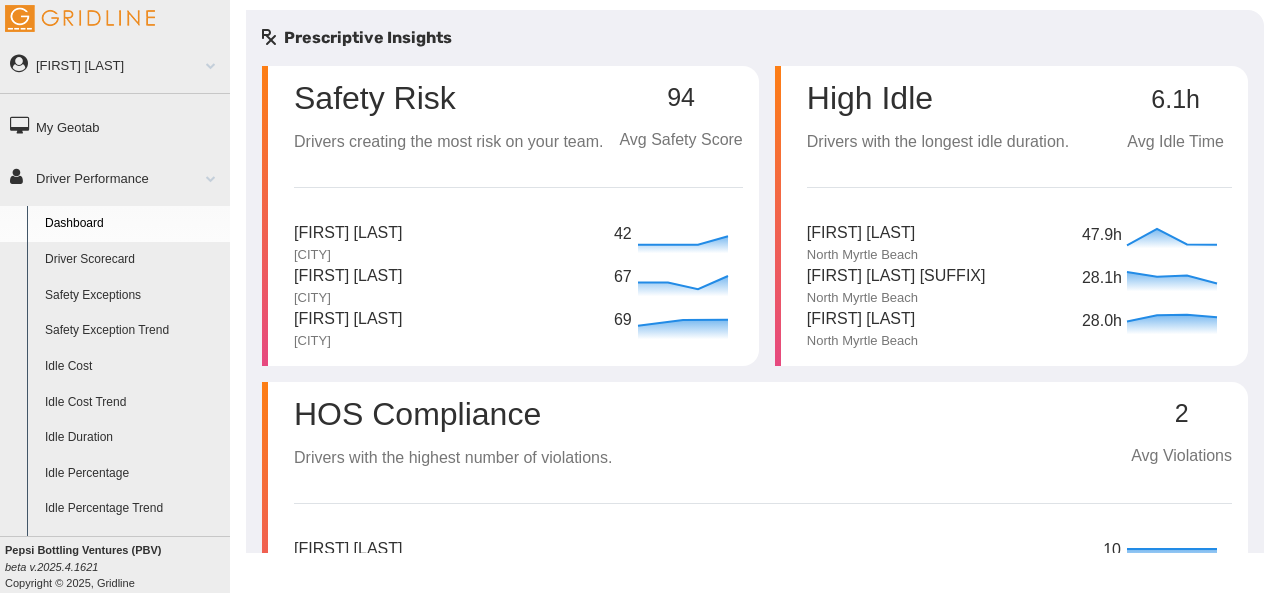 click on "Safety Risk   Drivers creating the most risk on your team." at bounding box center (448, 110) 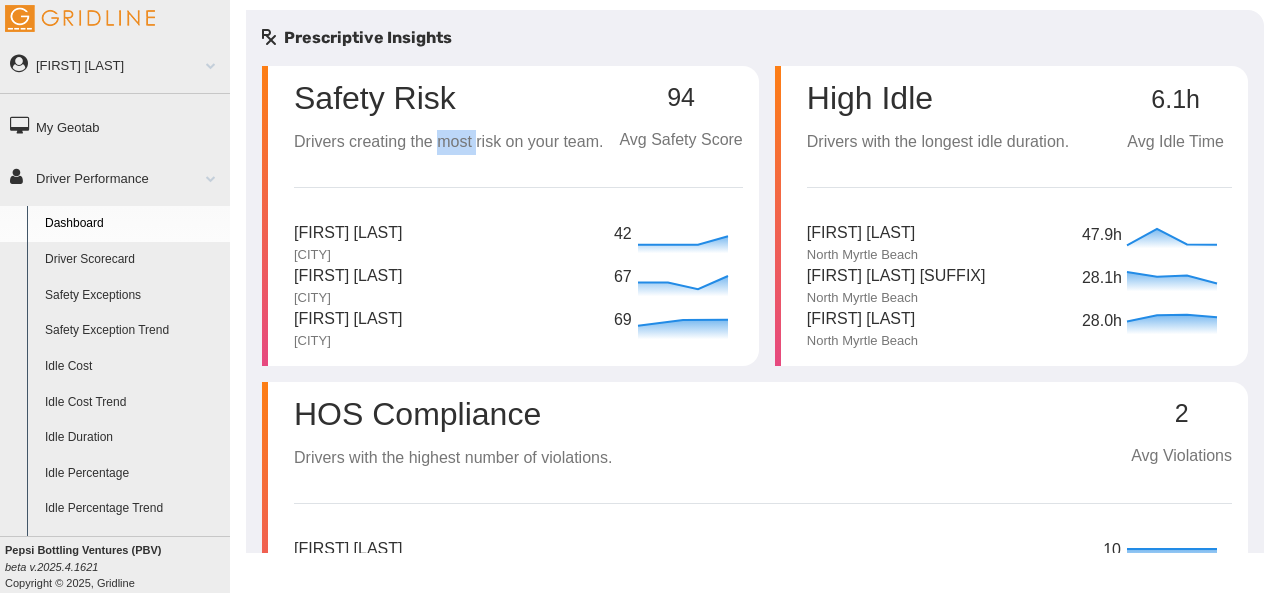 click on "Safety Risk   Drivers creating the most risk on your team." at bounding box center (448, 110) 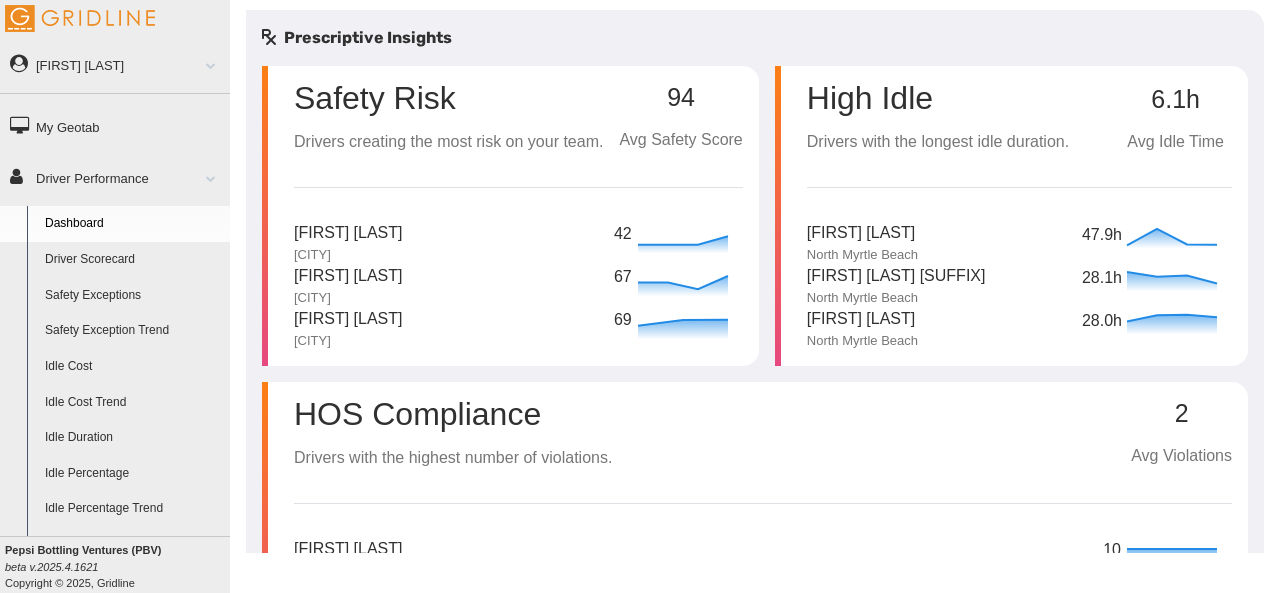 click on "Safety Risk   Drivers creating the most risk on your team.     94 Avg Safety Score Austin Johnson Wilmington 42 Roger Bishop Saint Pauls 67 Kenneth Page Saint Pauls 69" at bounding box center (518, 208) 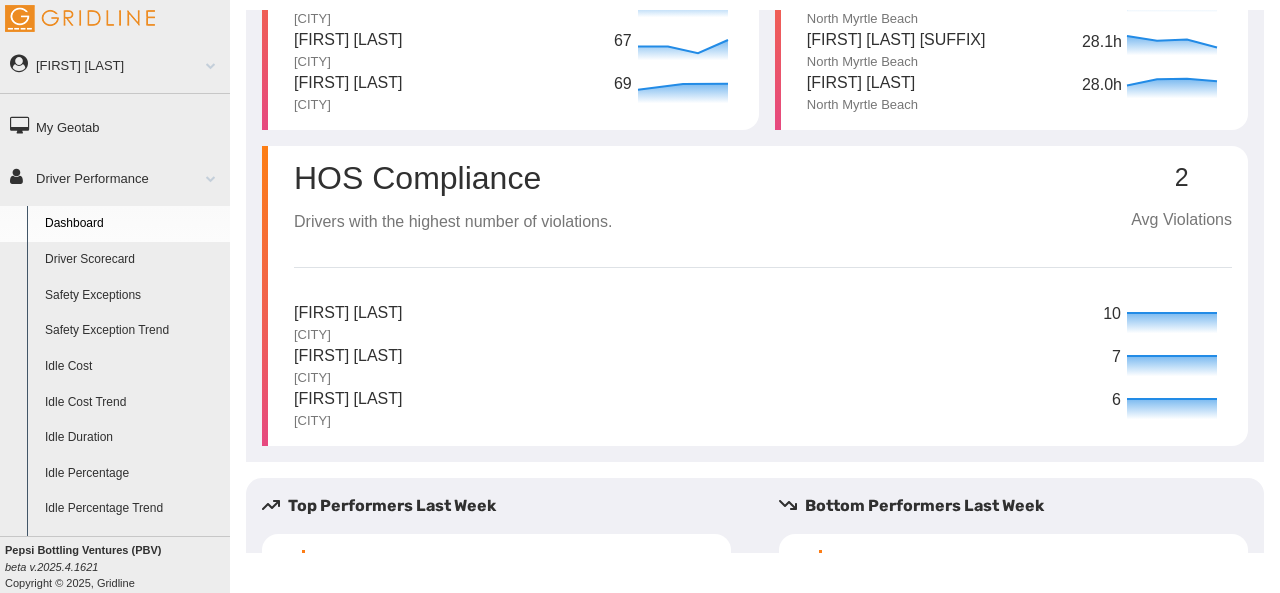 scroll, scrollTop: 0, scrollLeft: 0, axis: both 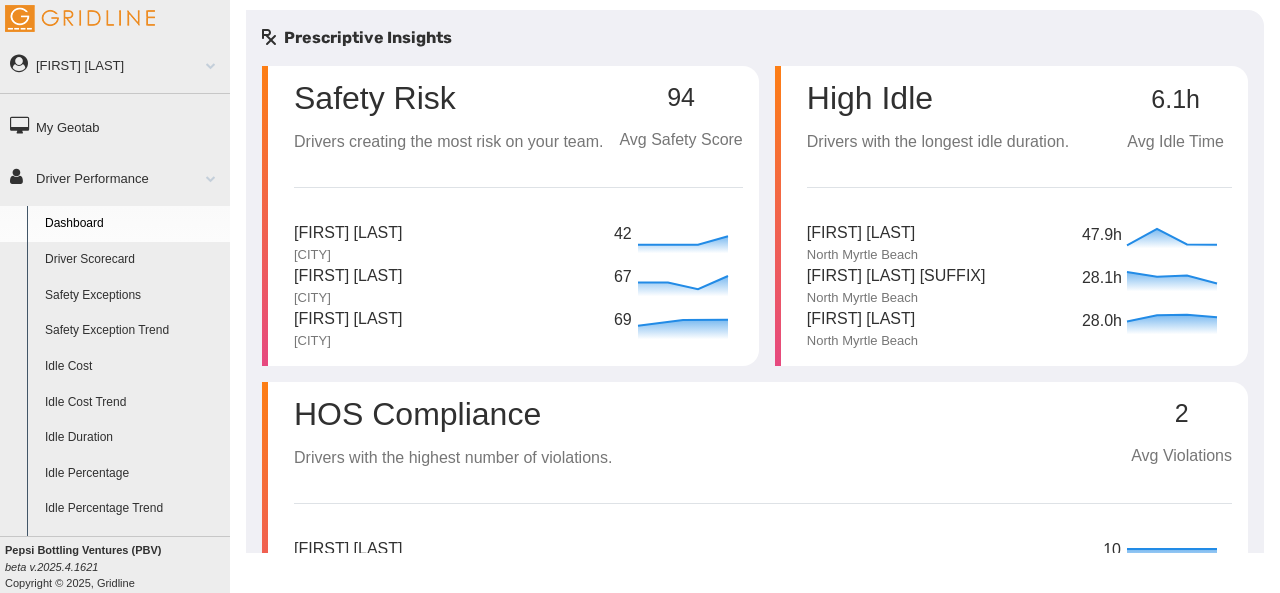 click on "Safety Risk" at bounding box center [448, 98] 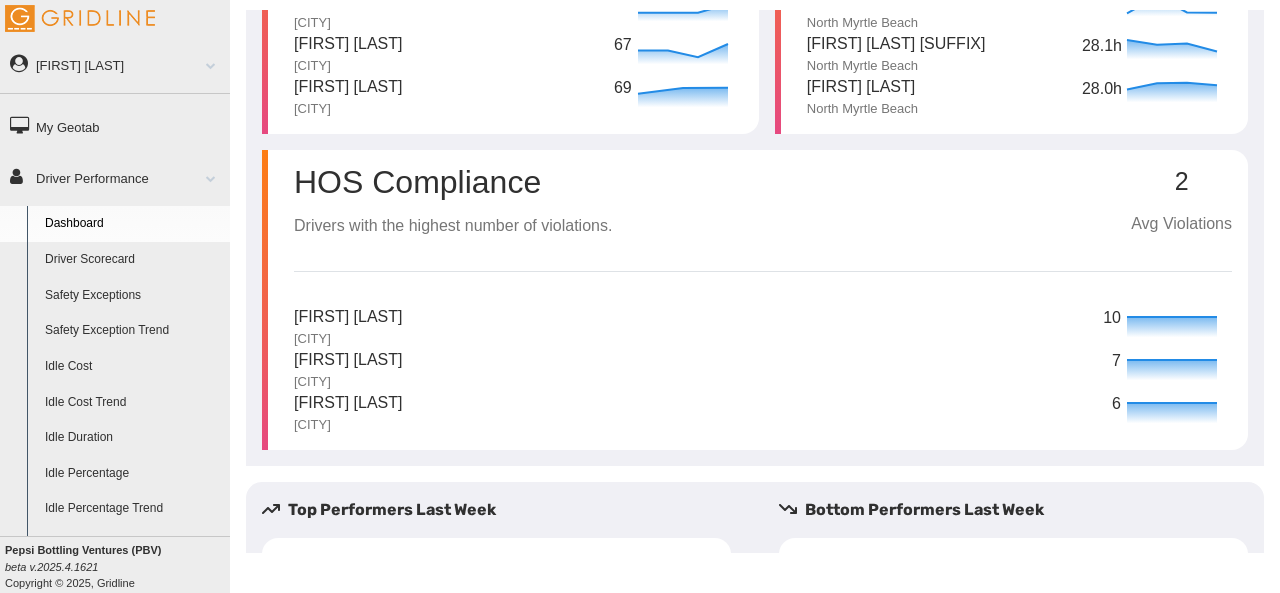 scroll, scrollTop: 233, scrollLeft: 0, axis: vertical 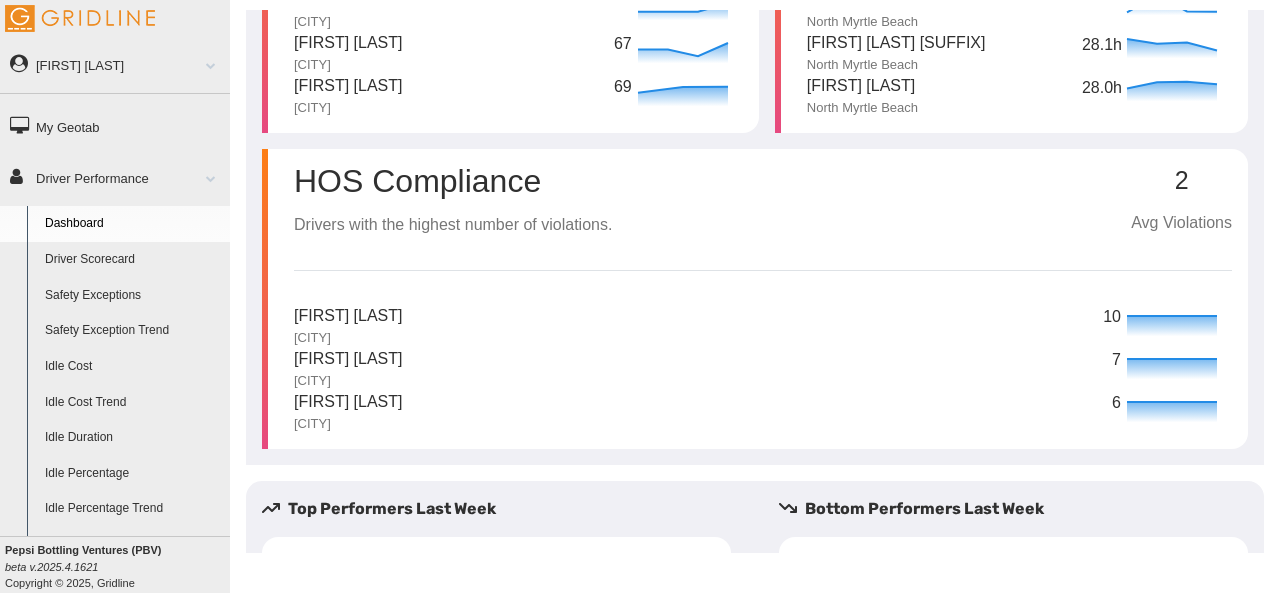 click on "HOS Compliance   Drivers with the highest number of violations.     2  Avg Violations Mason Sikes Wilmington 10 DeAngelo Locklear Saint Pauls 7 Timothy Robinson Wilmington 6" at bounding box center [763, 291] 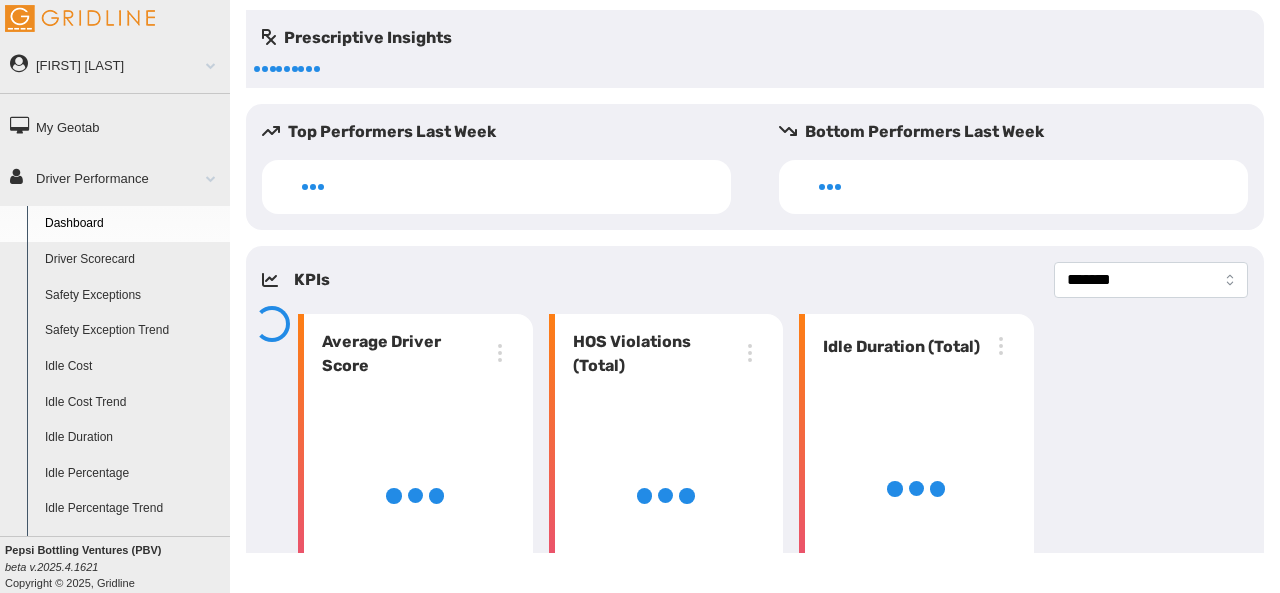 scroll, scrollTop: 0, scrollLeft: 0, axis: both 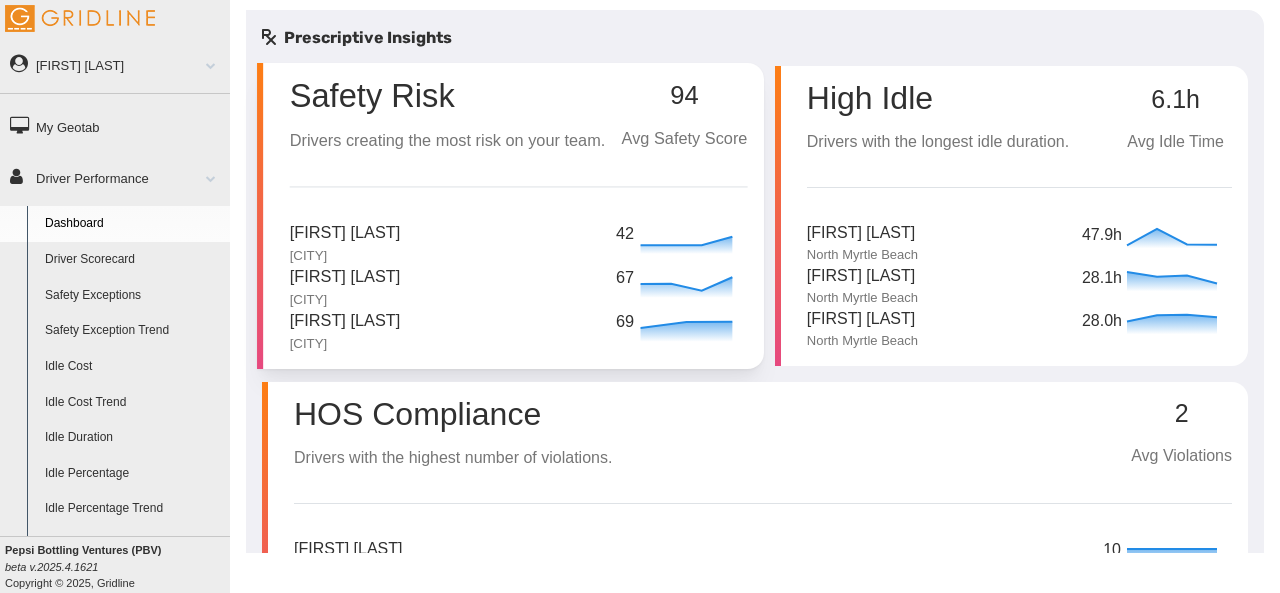 click on "Safety Risk   Drivers creating the most risk on your team.     94 Avg Safety Score [FIRST] [LAST] [CITY] 42 [FIRST] [LAST] [CITY] 67 [FIRST] [LAST] [CITY] 69" at bounding box center [519, 208] 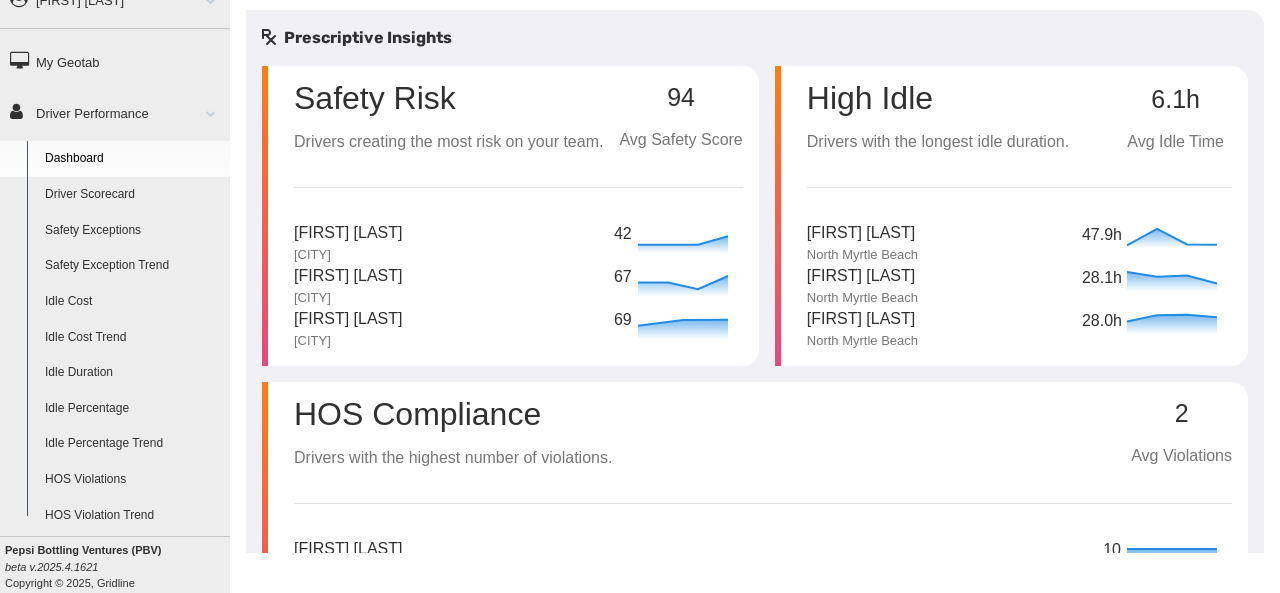 scroll, scrollTop: 92, scrollLeft: 0, axis: vertical 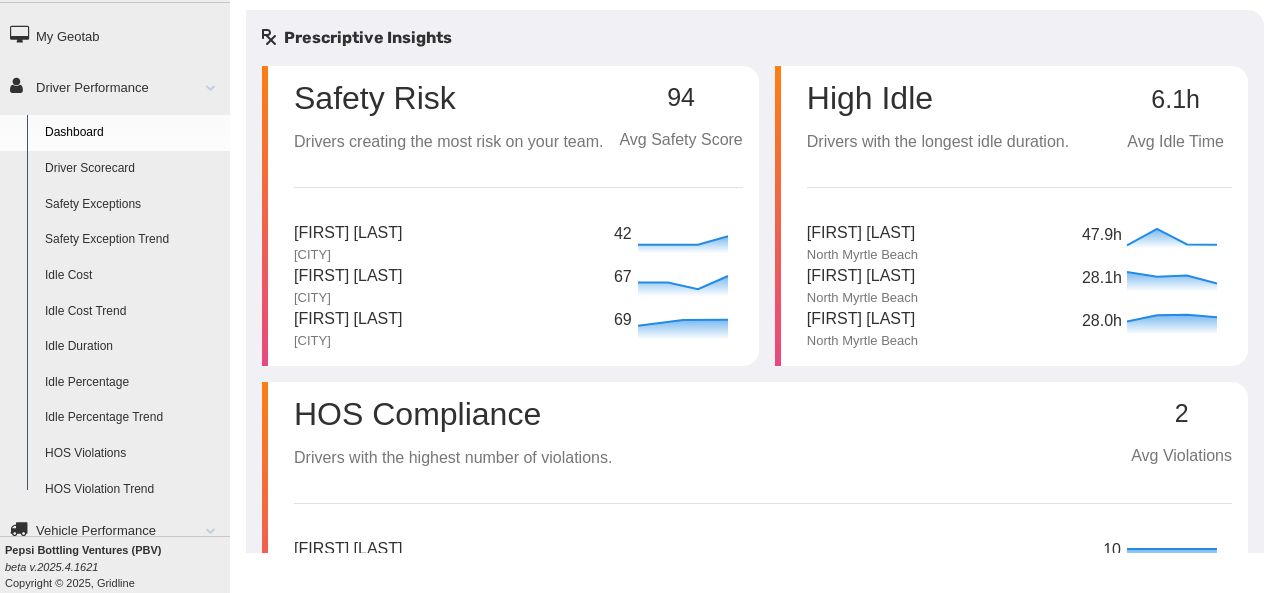 click on "Driver Scorecard" at bounding box center (133, 169) 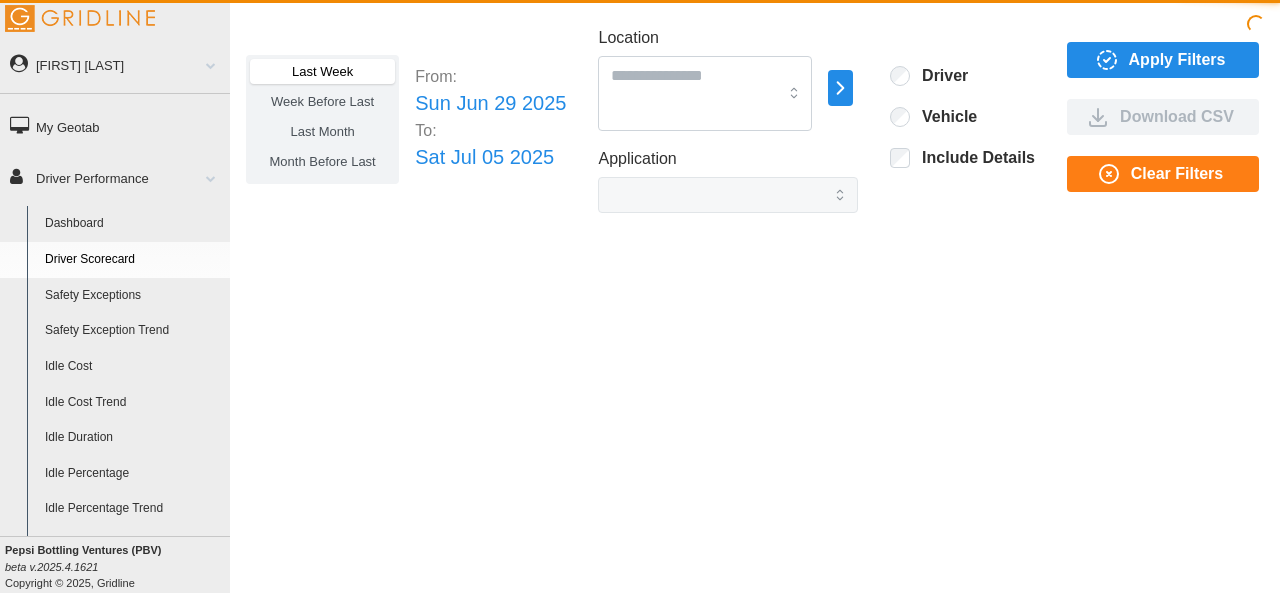 scroll, scrollTop: 0, scrollLeft: 0, axis: both 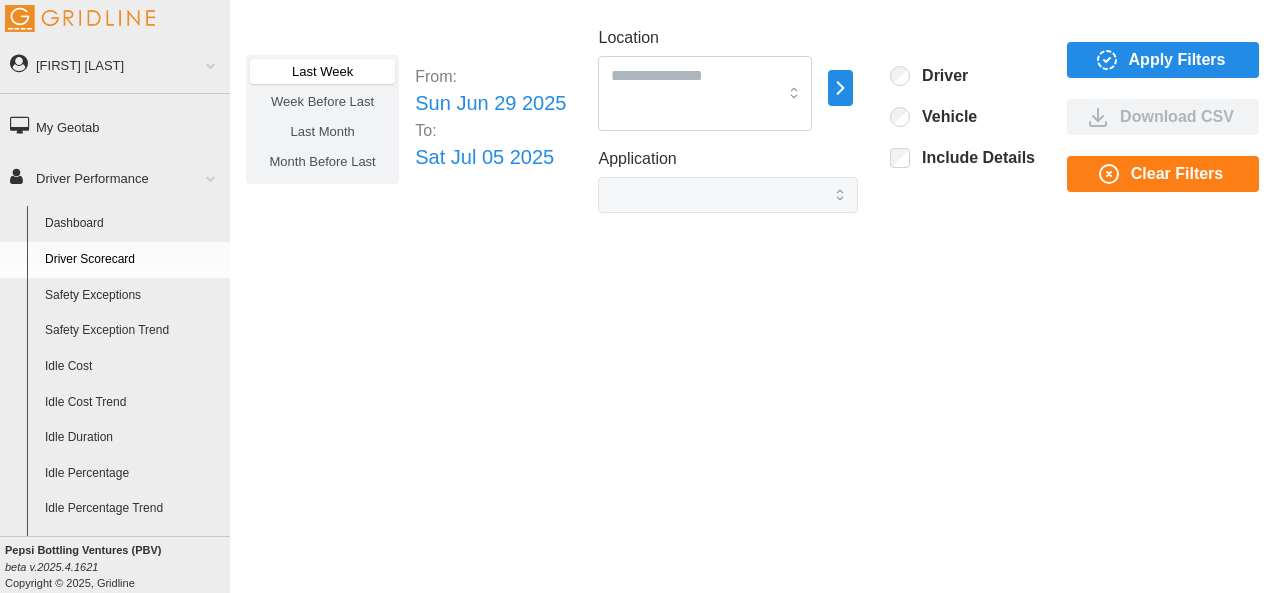 click on "Safety Exceptions" at bounding box center (133, 296) 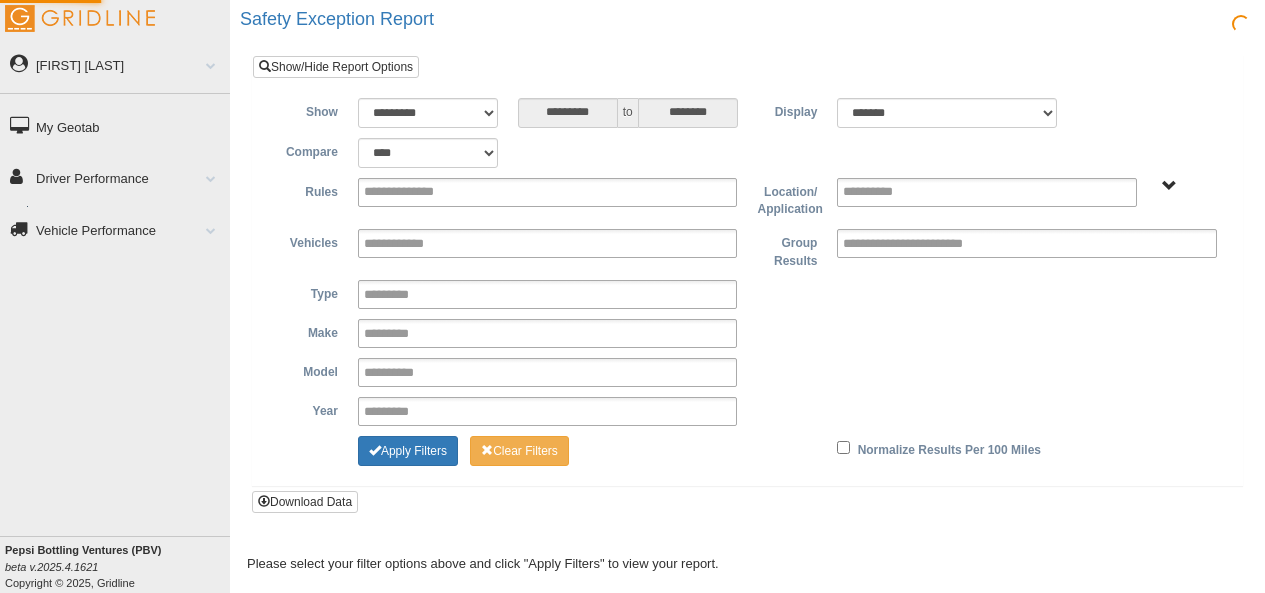 scroll, scrollTop: 0, scrollLeft: 0, axis: both 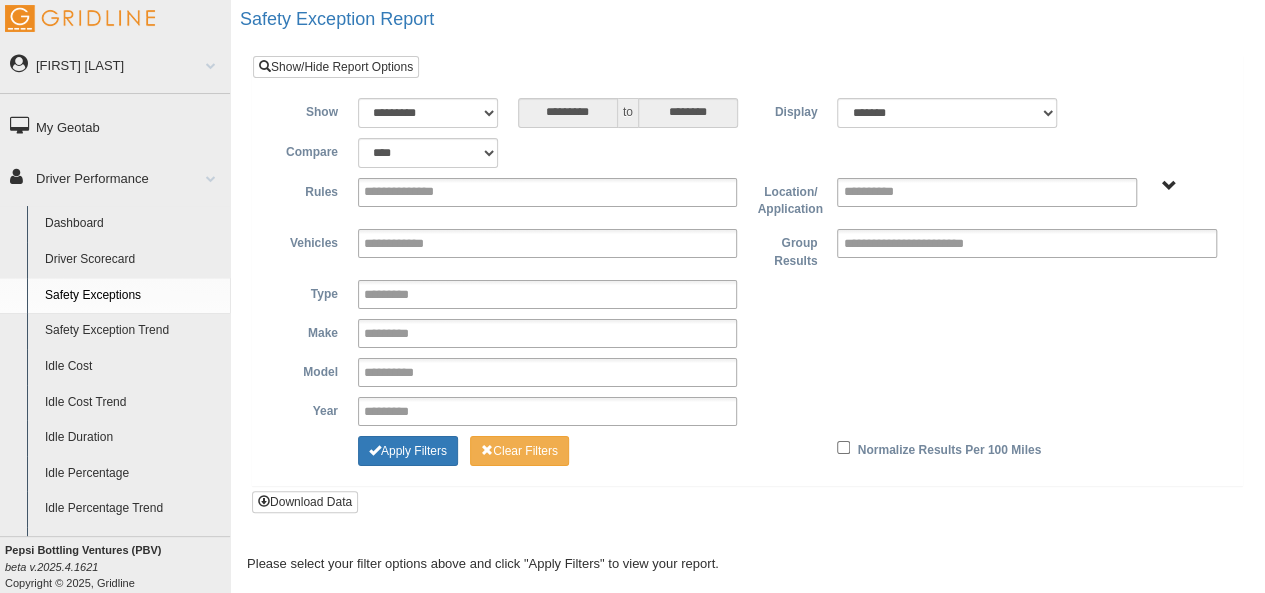 click on "Idle Cost" at bounding box center [133, 367] 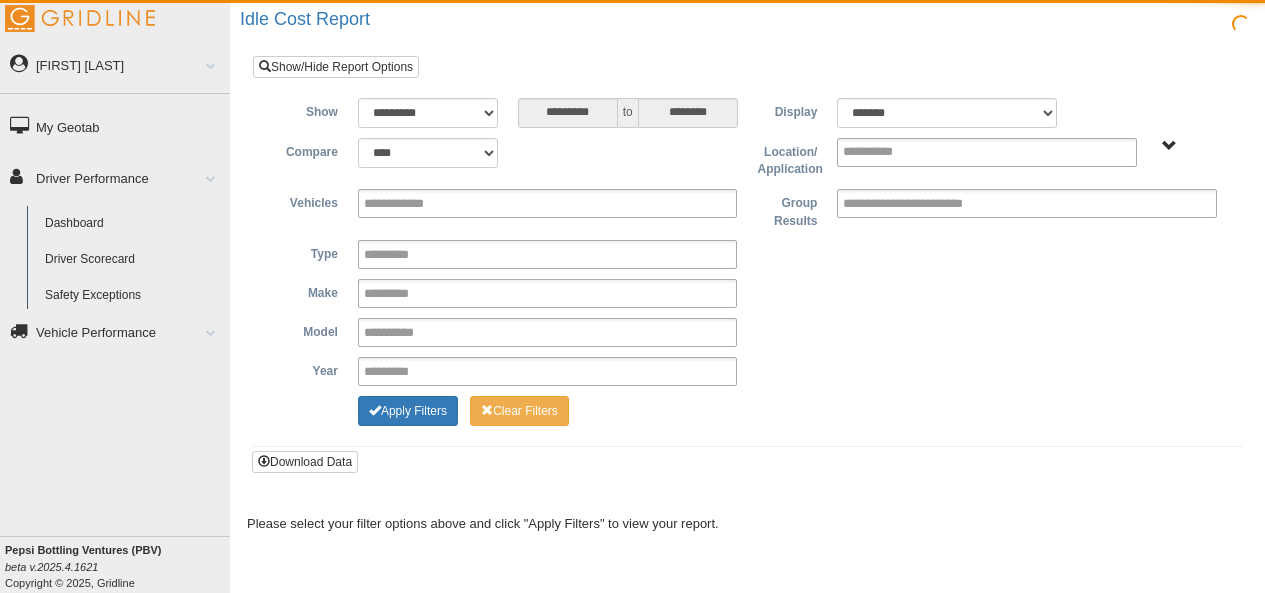 scroll, scrollTop: 0, scrollLeft: 0, axis: both 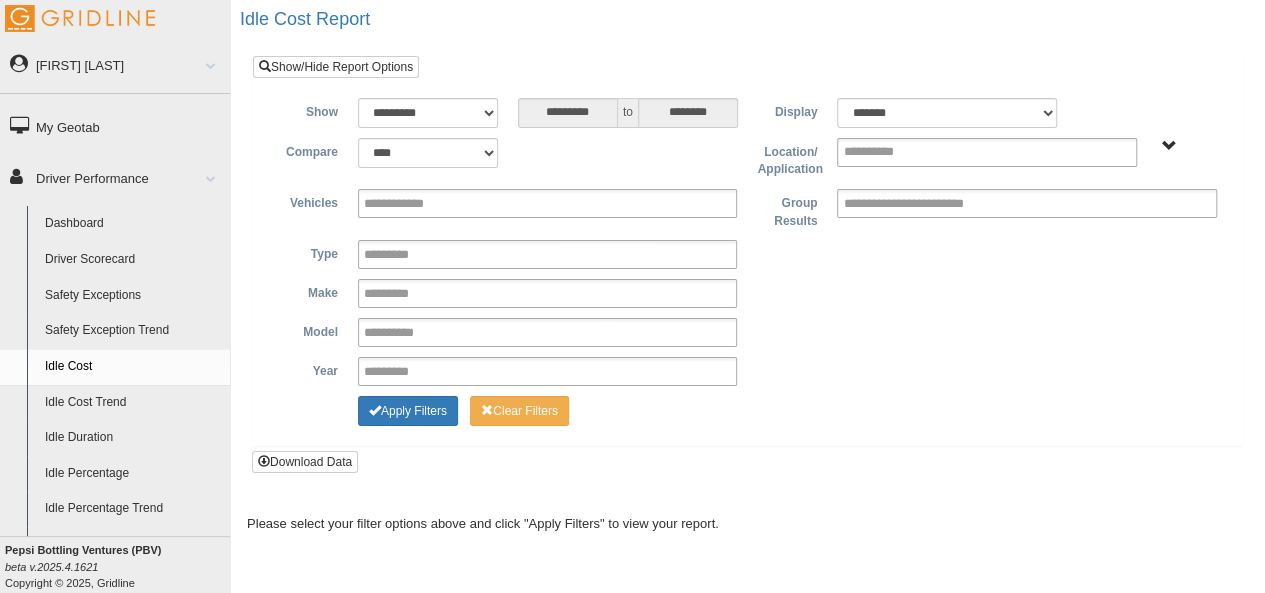 click on "Driver Scorecard" at bounding box center (133, 260) 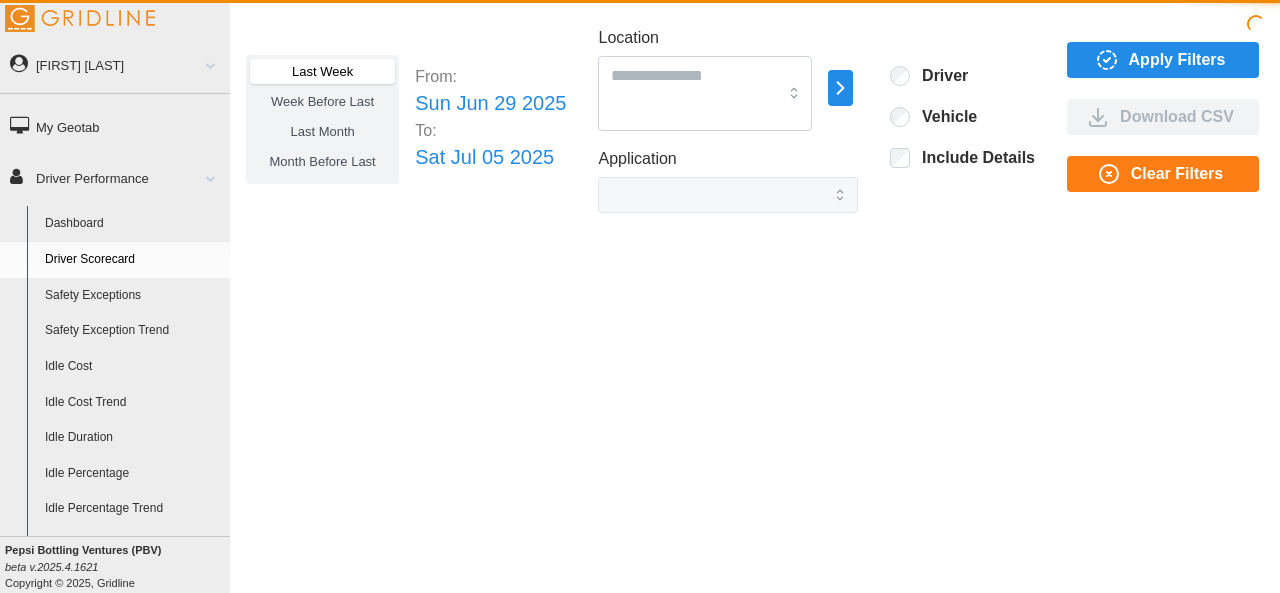 scroll, scrollTop: 0, scrollLeft: 0, axis: both 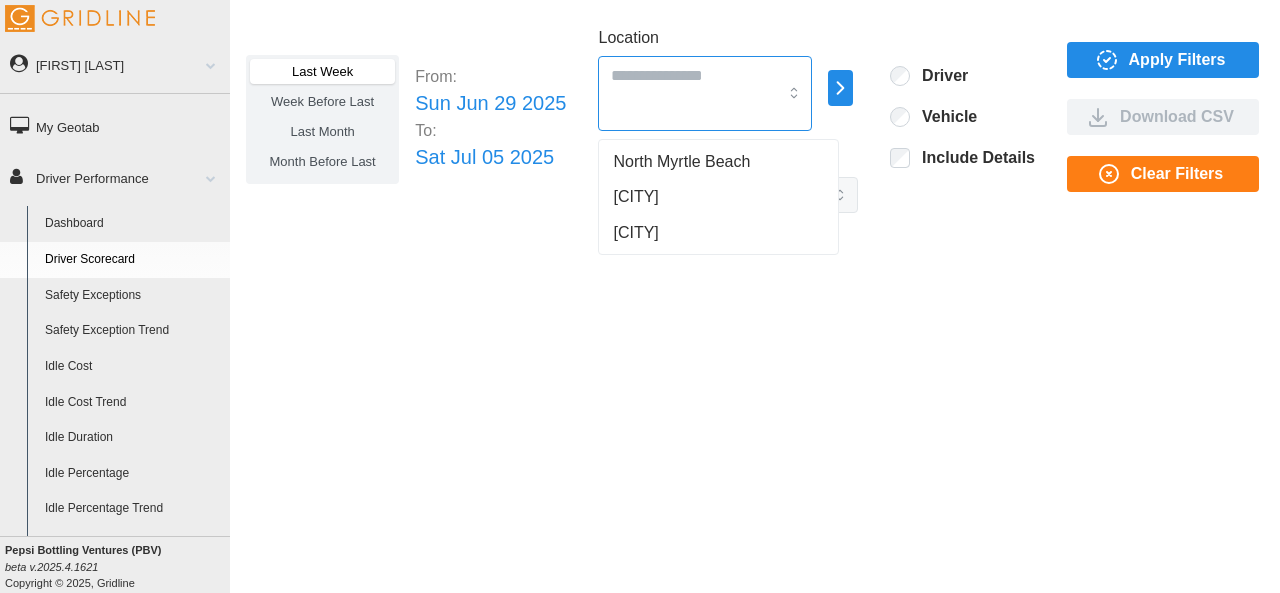 click at bounding box center (705, 93) 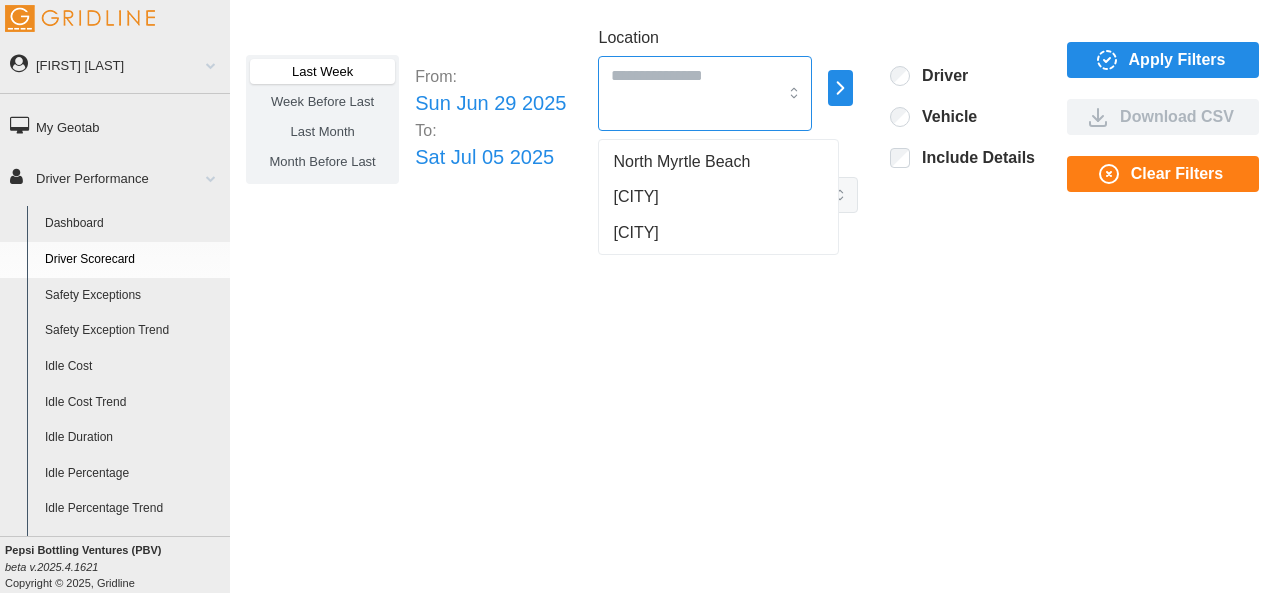 click on "North Myrtle Beach" at bounding box center [681, 162] 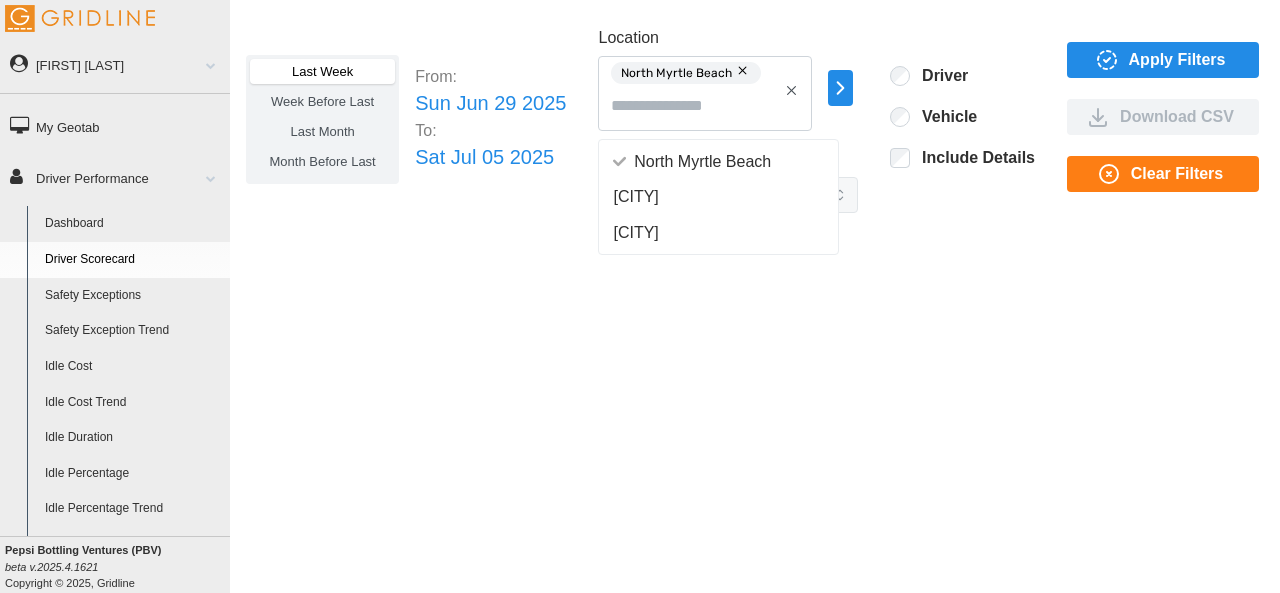 click at bounding box center [1107, 60] 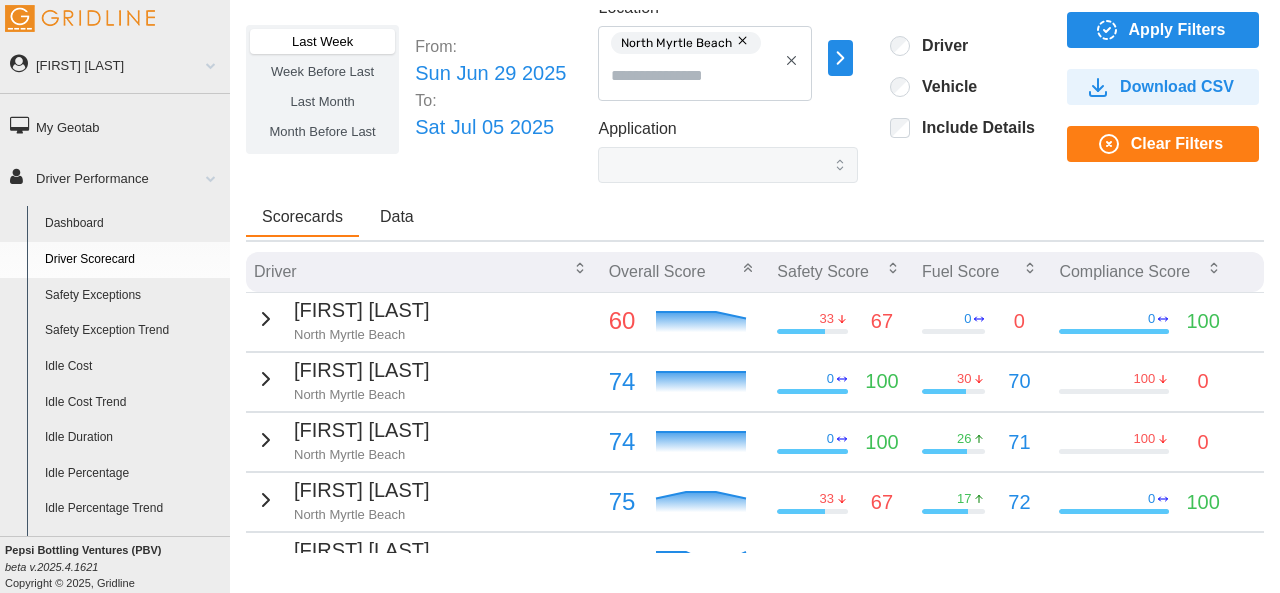 scroll, scrollTop: 0, scrollLeft: 0, axis: both 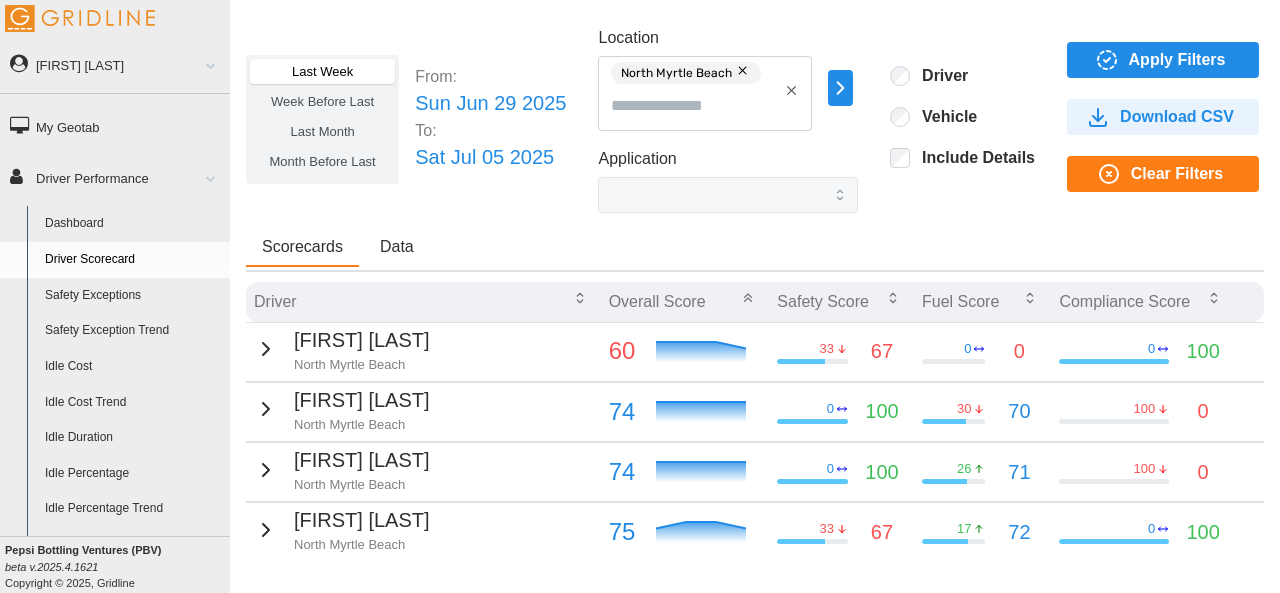 click on "60" at bounding box center (362, 340) 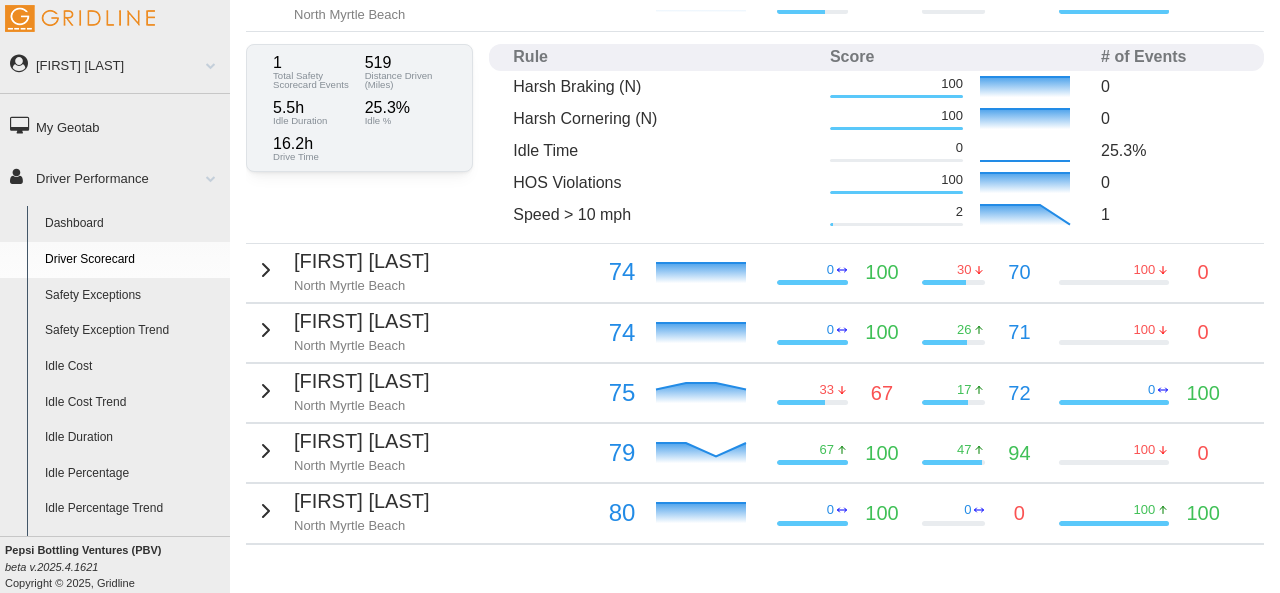 scroll, scrollTop: 0, scrollLeft: 0, axis: both 